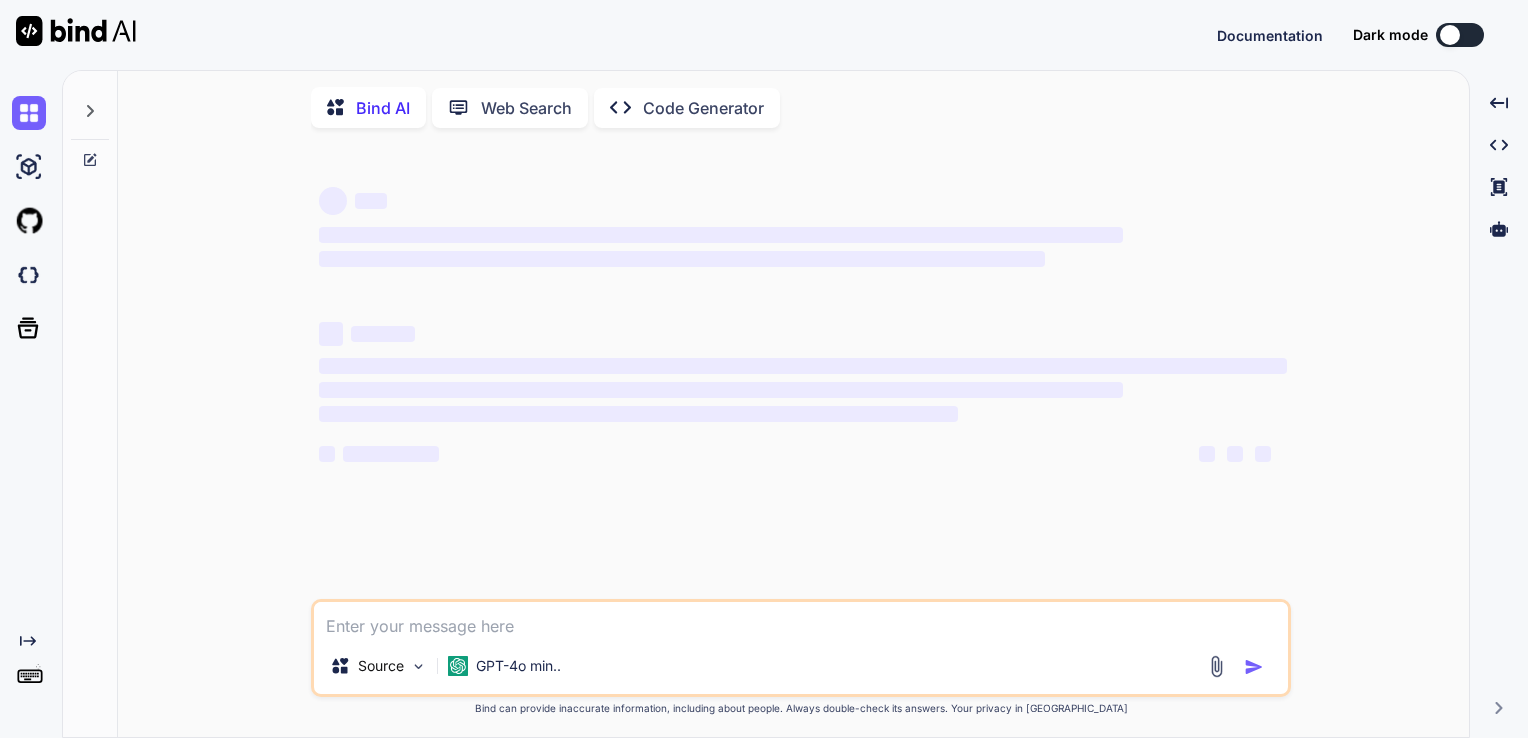 scroll, scrollTop: 0, scrollLeft: 0, axis: both 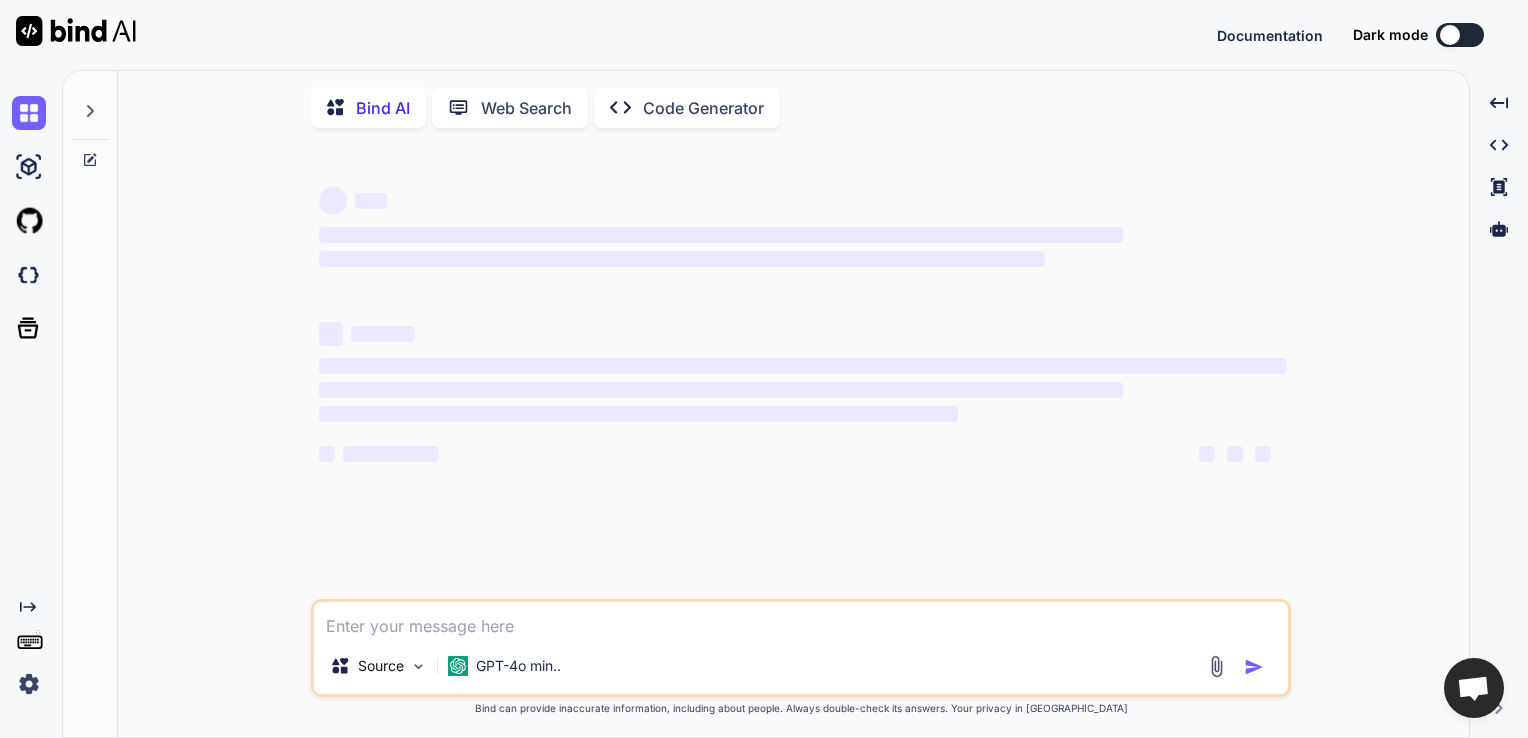 click at bounding box center [801, 620] 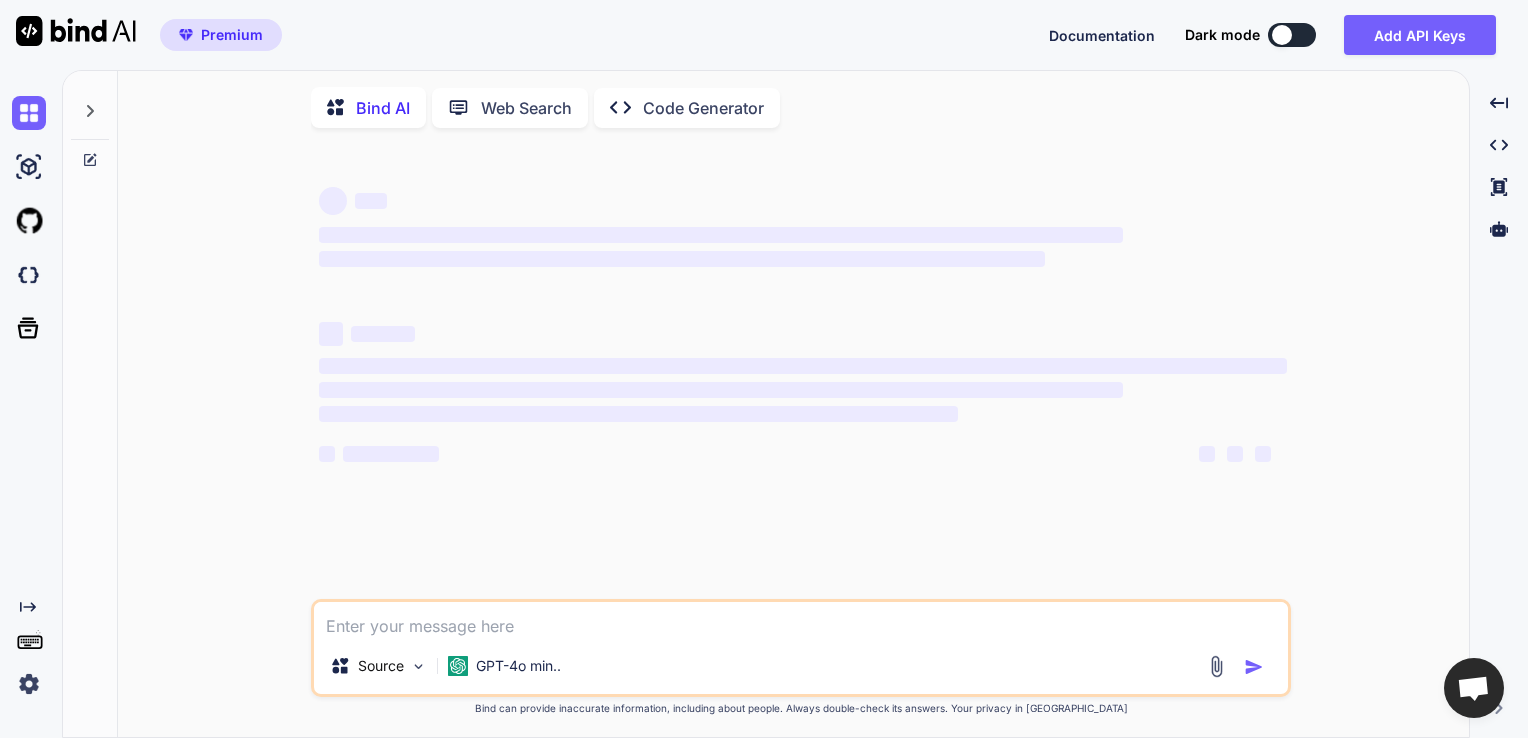 type on "x" 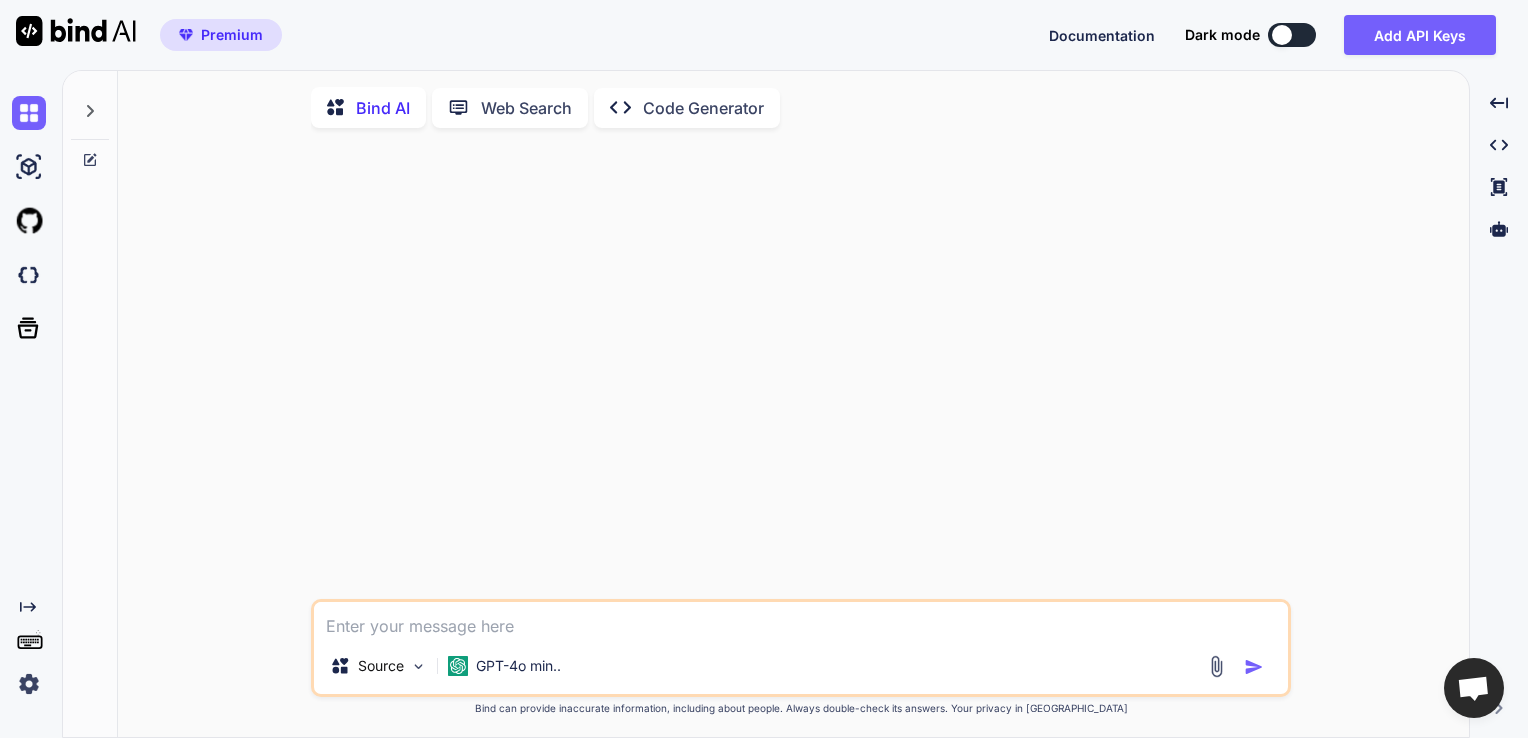 type on "refers to the unequal distribution of environmental benefits and [PERSON_NAME], disproportionately affecting marginalized and vulnerable communities
climate neutrality
sustainable development
environmental discrimination
environmental conservation" 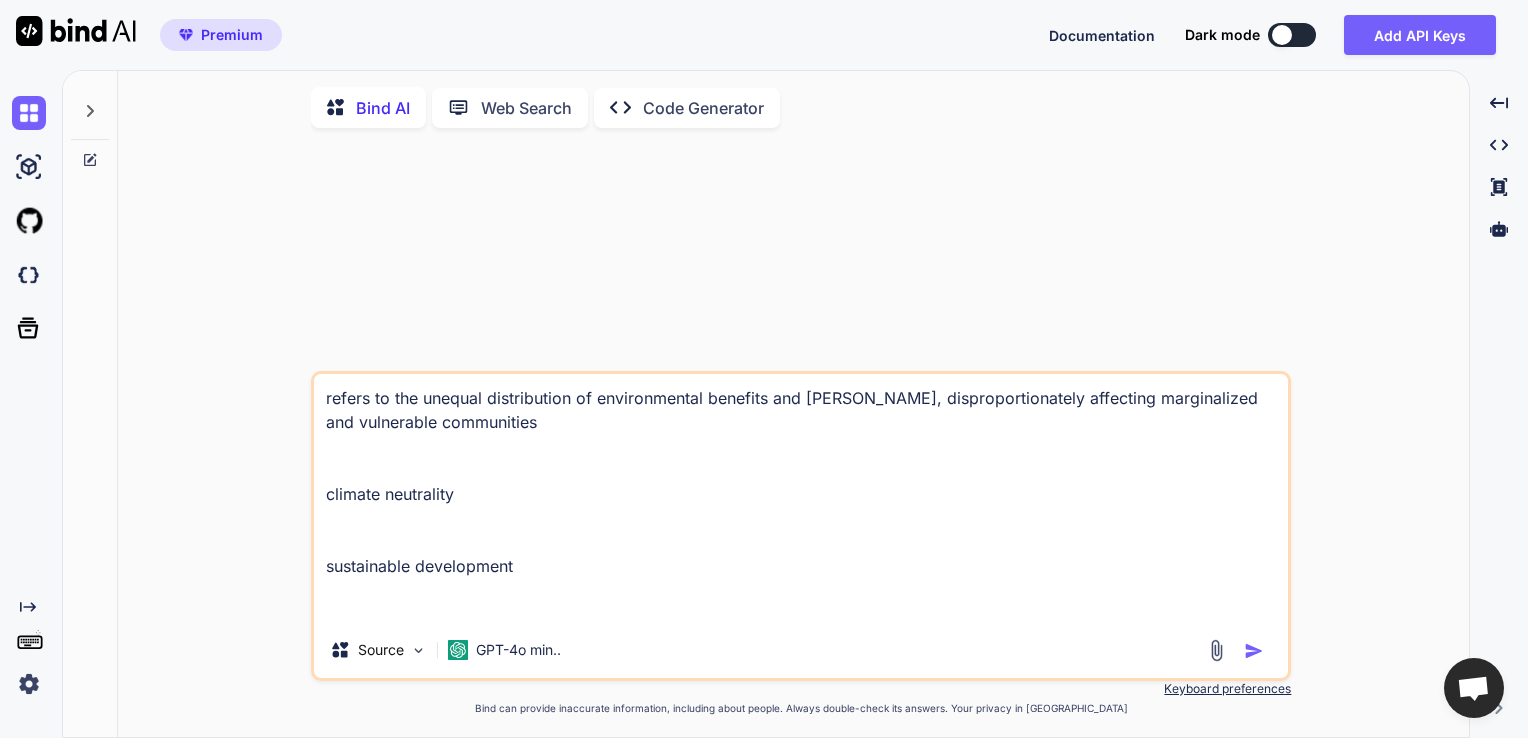 scroll, scrollTop: 194, scrollLeft: 0, axis: vertical 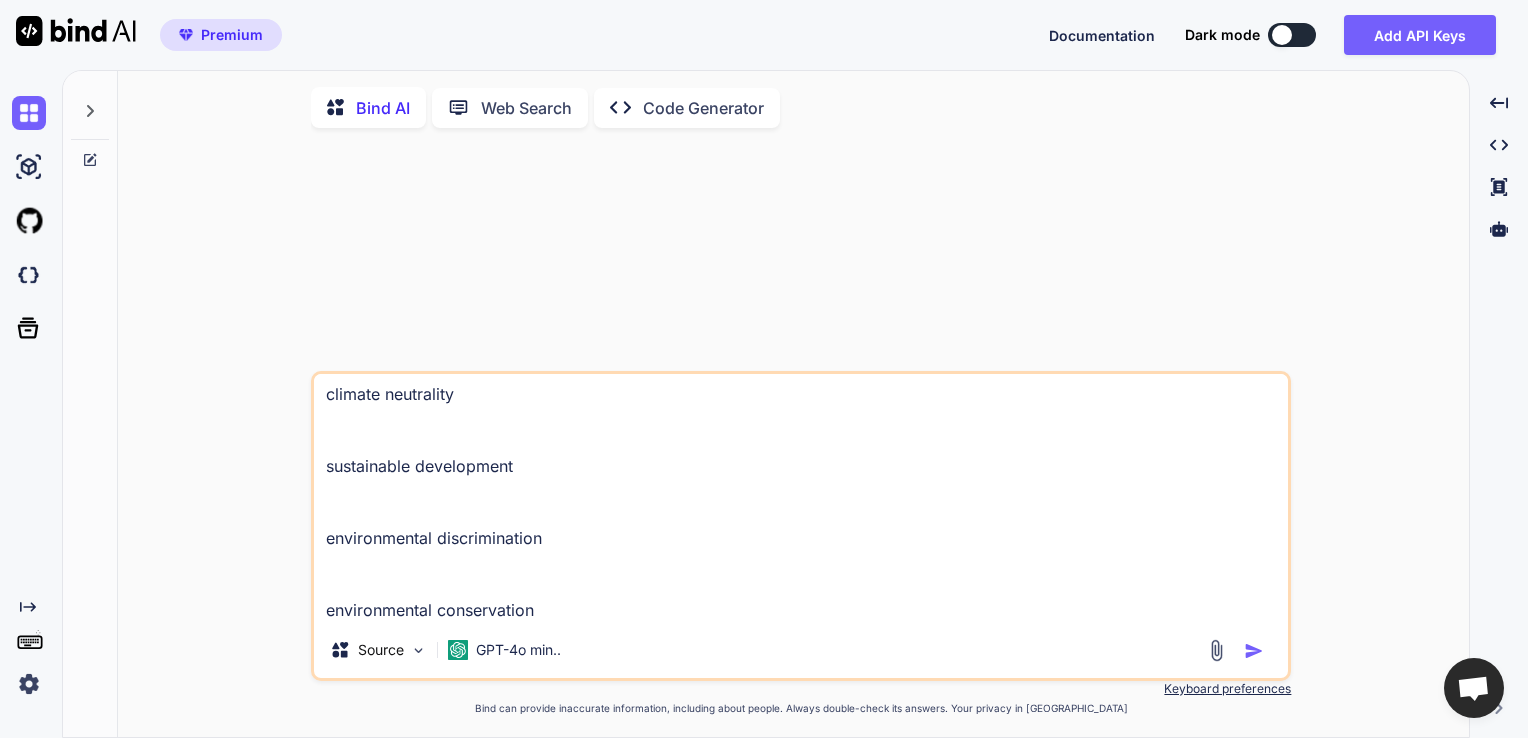 type on "refers to the unequal distribution of environmental benefits and [PERSON_NAME], disproportionately affecting marginalized and vulnerable communities
climate neutrality
sustainable development
environmental discrimination
environmental conservation" 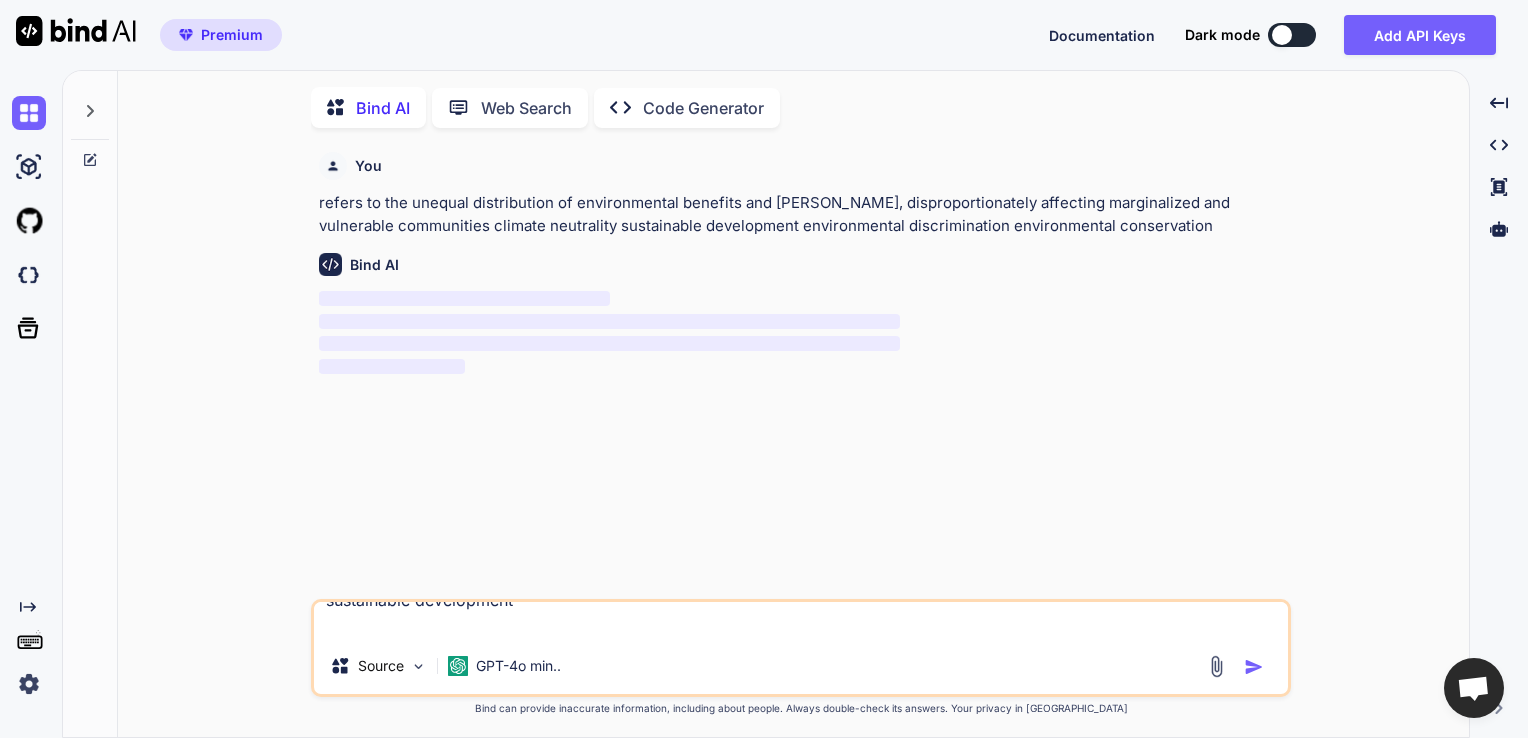 scroll, scrollTop: 0, scrollLeft: 0, axis: both 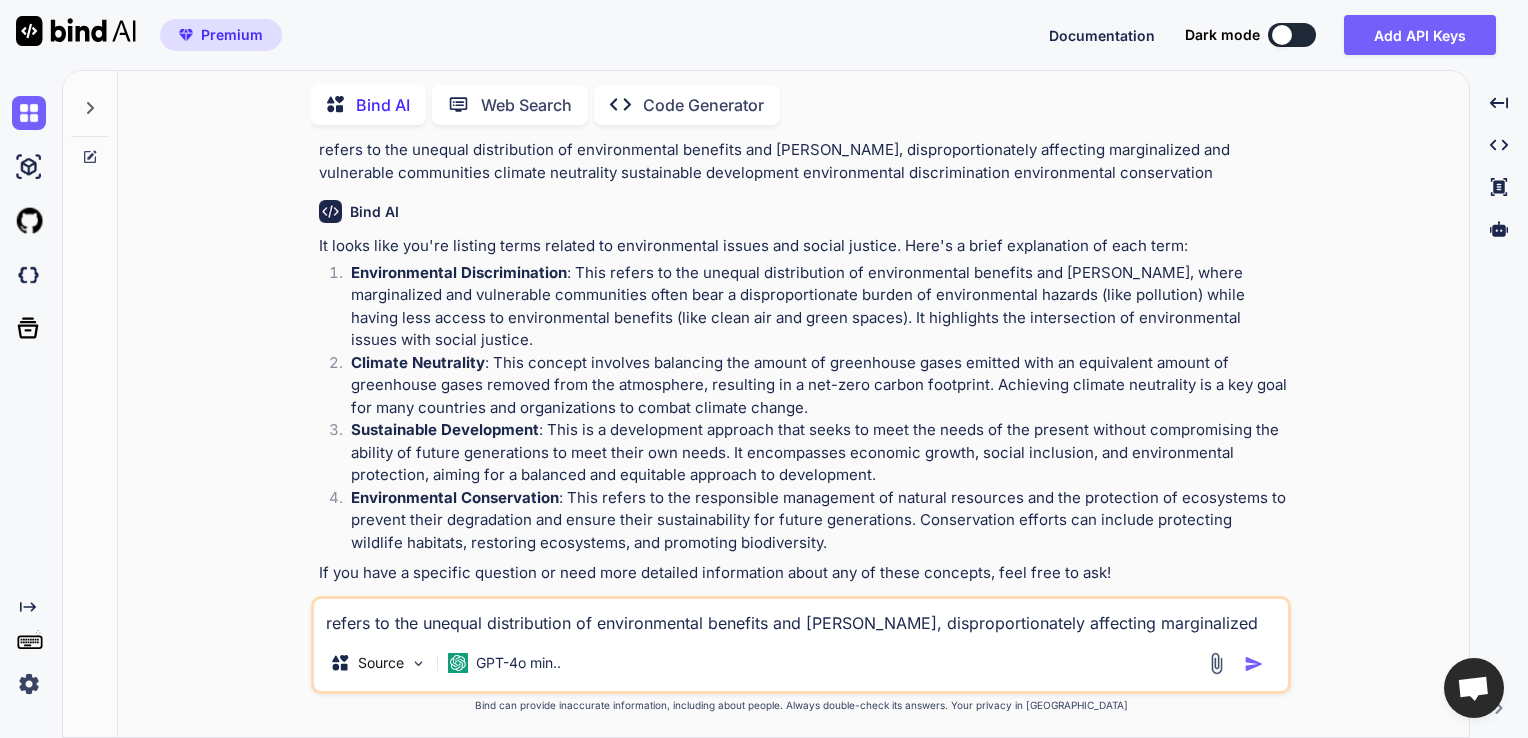 click on "Web Search" at bounding box center (510, 105) 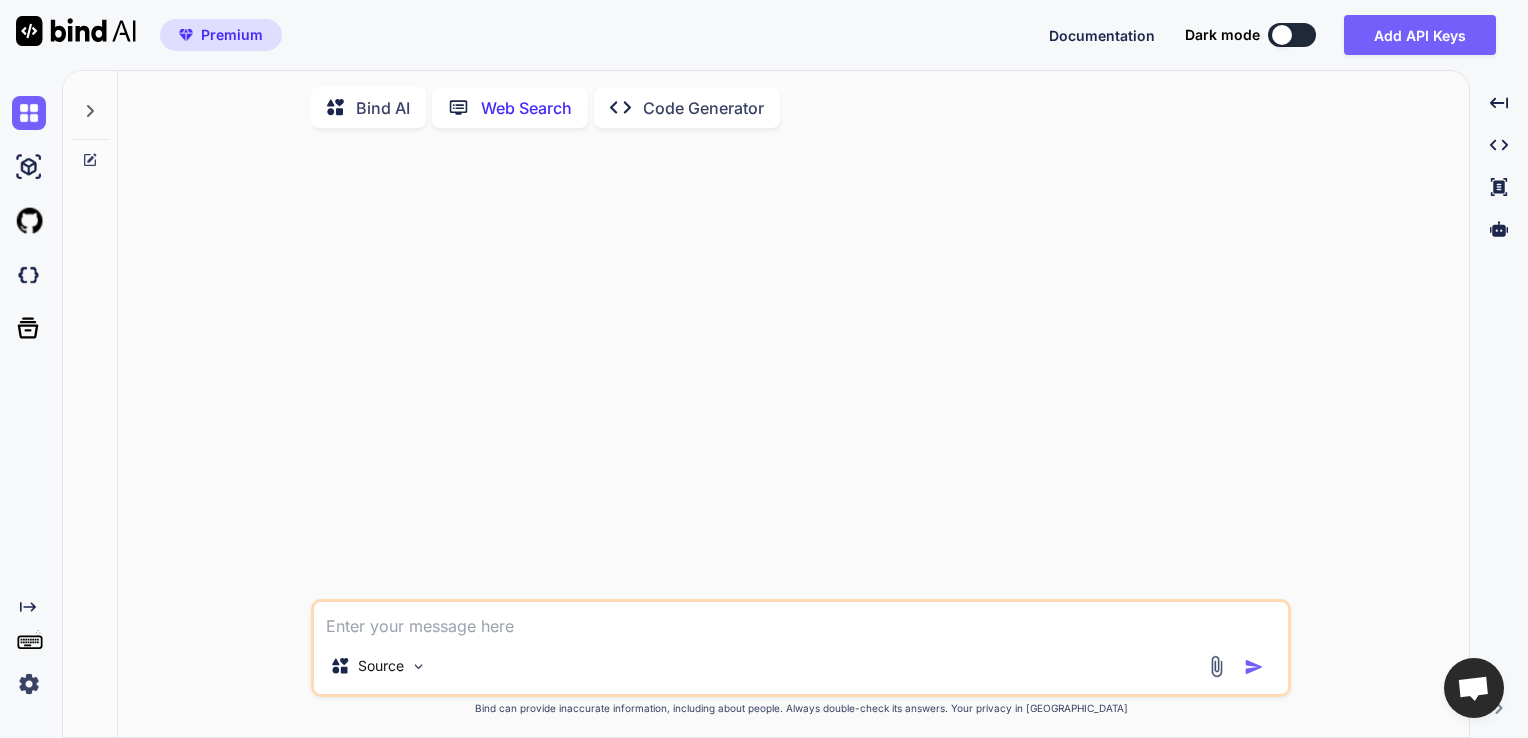 scroll, scrollTop: 7, scrollLeft: 0, axis: vertical 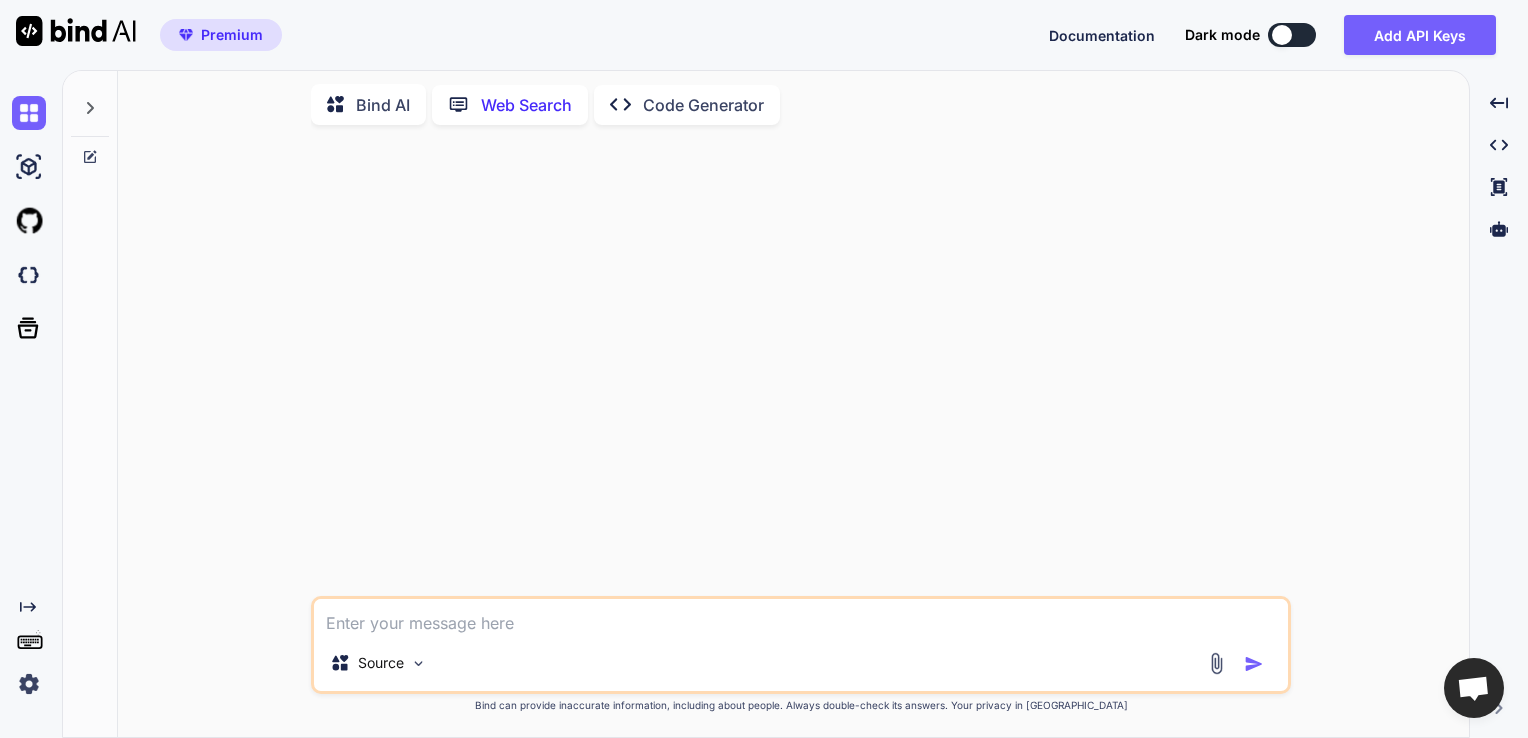 type on "x" 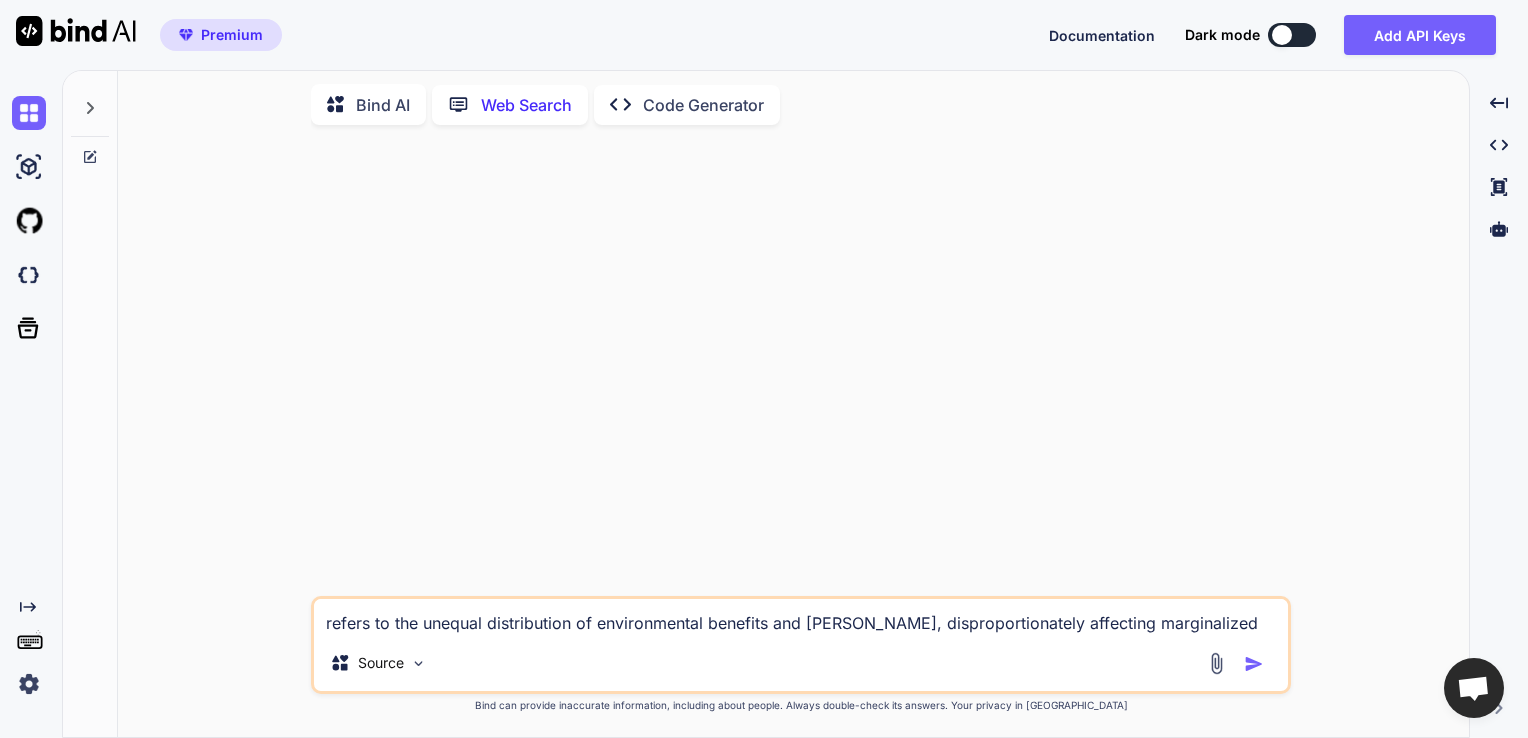scroll, scrollTop: 194, scrollLeft: 0, axis: vertical 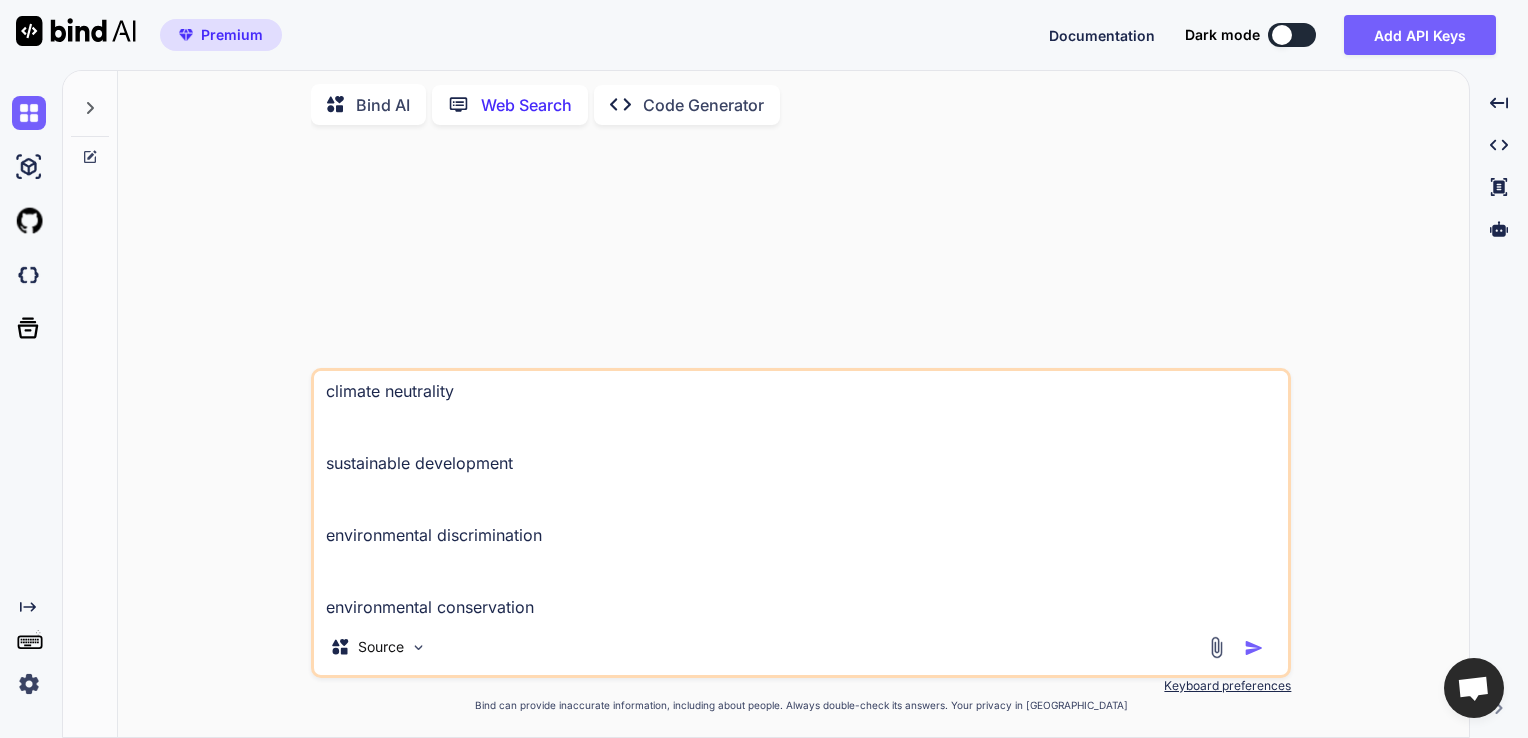 type on "refers to the unequal distribution of environmental benefits and [PERSON_NAME], disproportionately affecting marginalized and vulnerable communities
climate neutrality
sustainable development
environmental discrimination
environmental conservation" 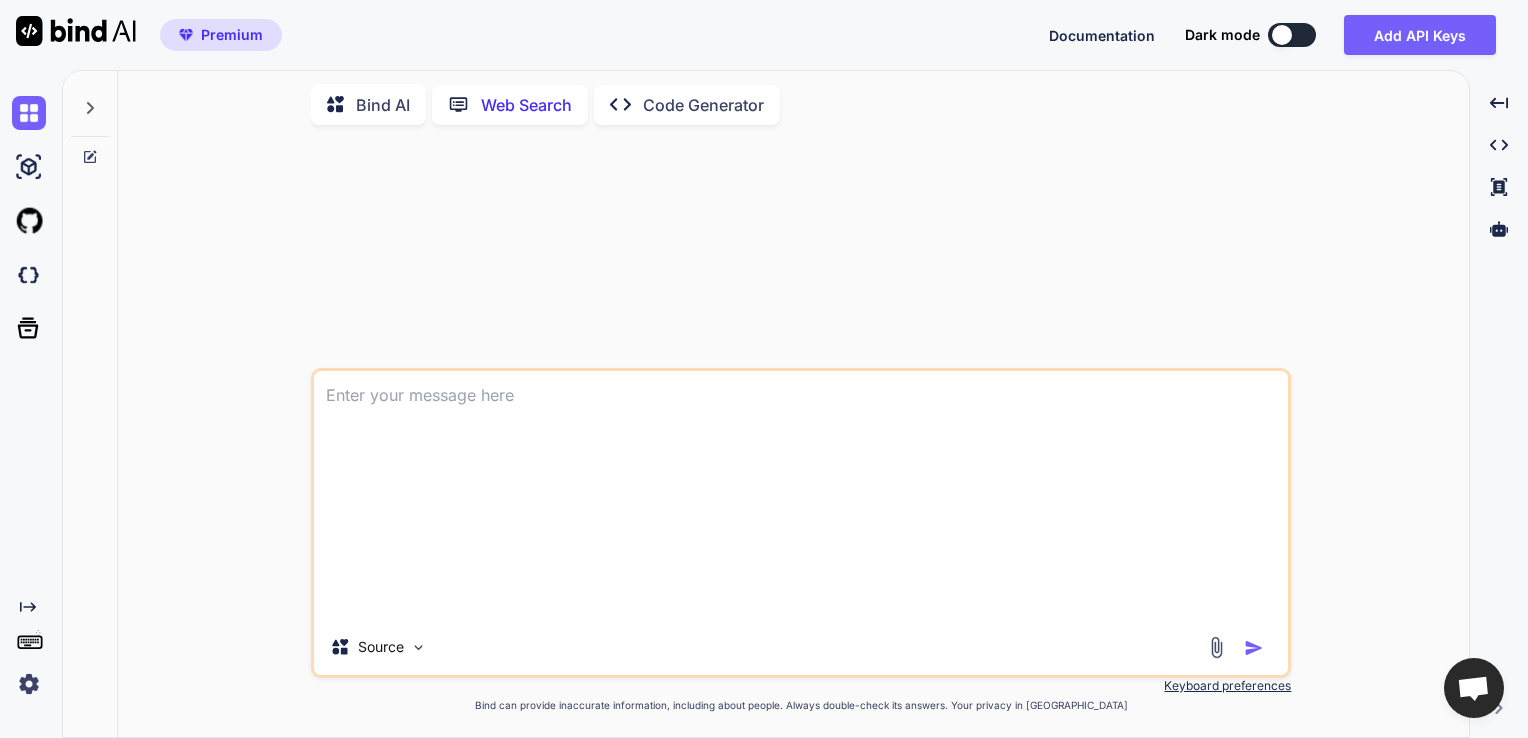 scroll, scrollTop: 0, scrollLeft: 0, axis: both 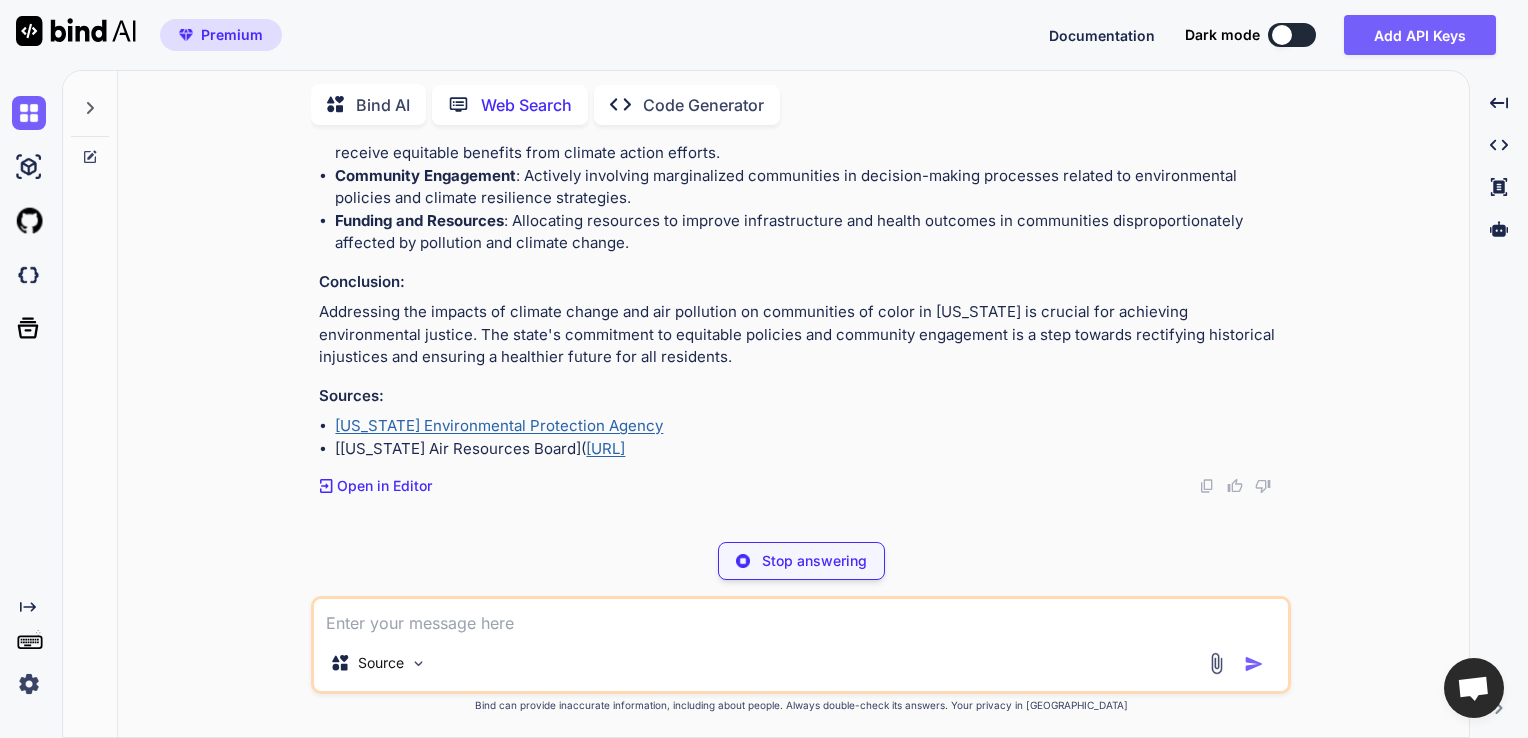 type on "x" 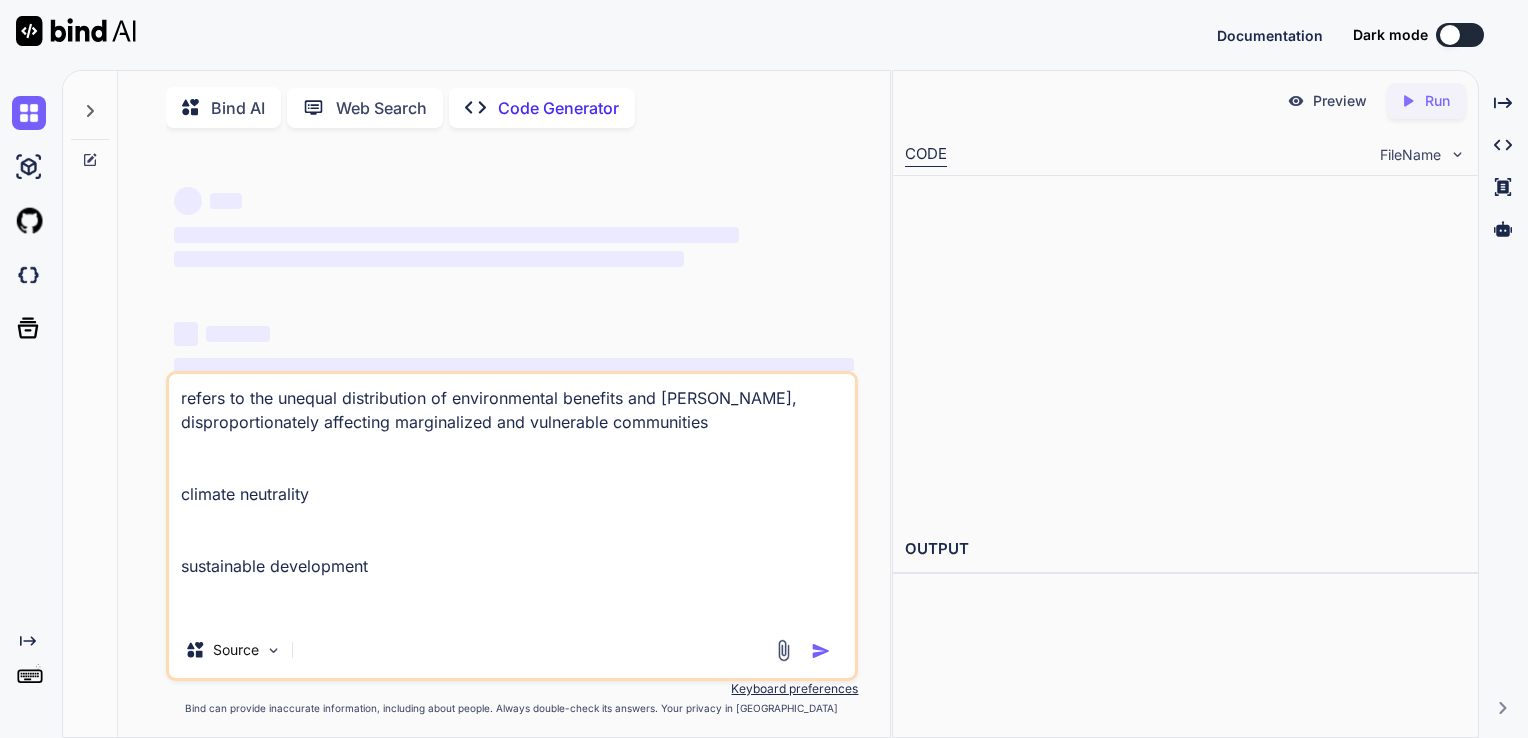 scroll, scrollTop: 0, scrollLeft: 0, axis: both 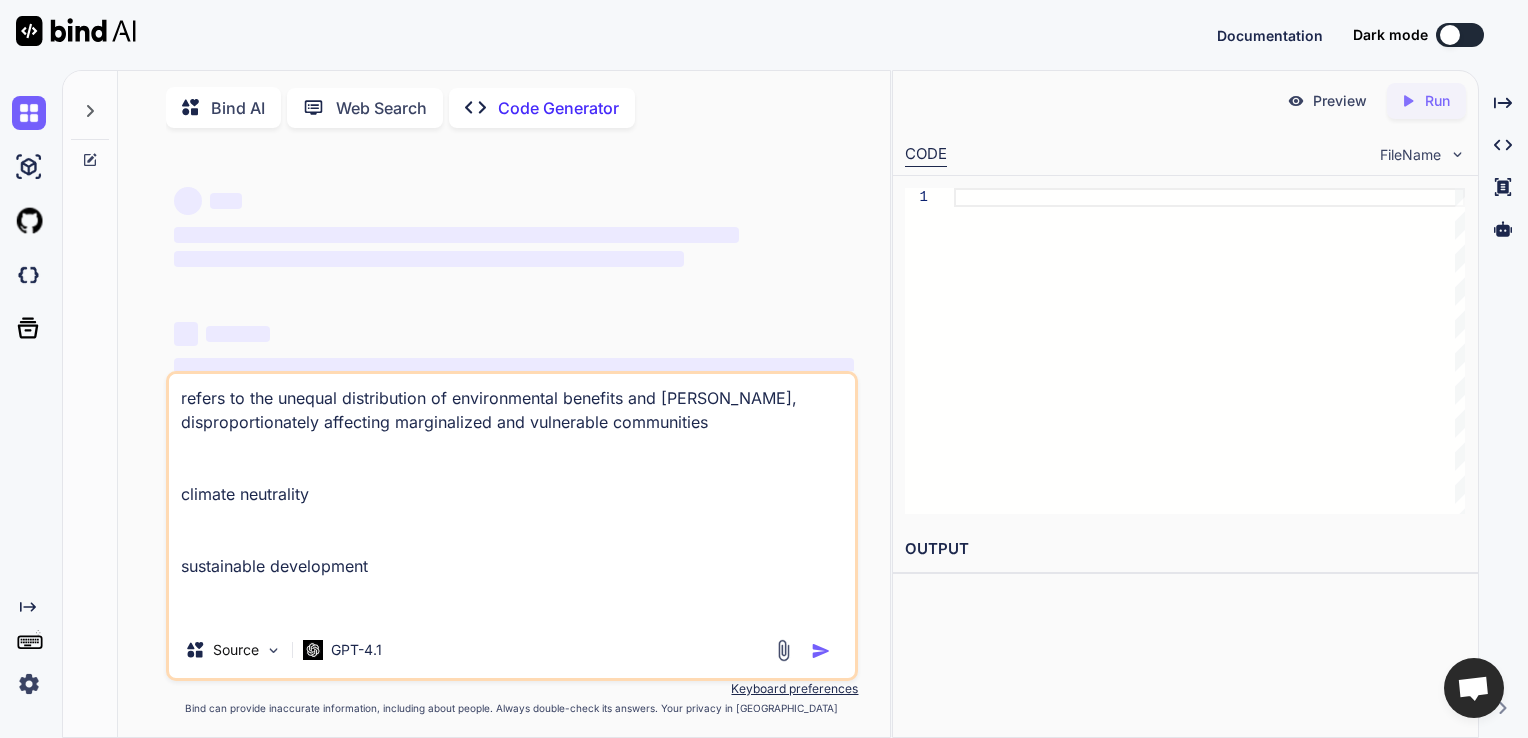 drag, startPoint x: 392, startPoint y: 570, endPoint x: 159, endPoint y: 375, distance: 303.83218 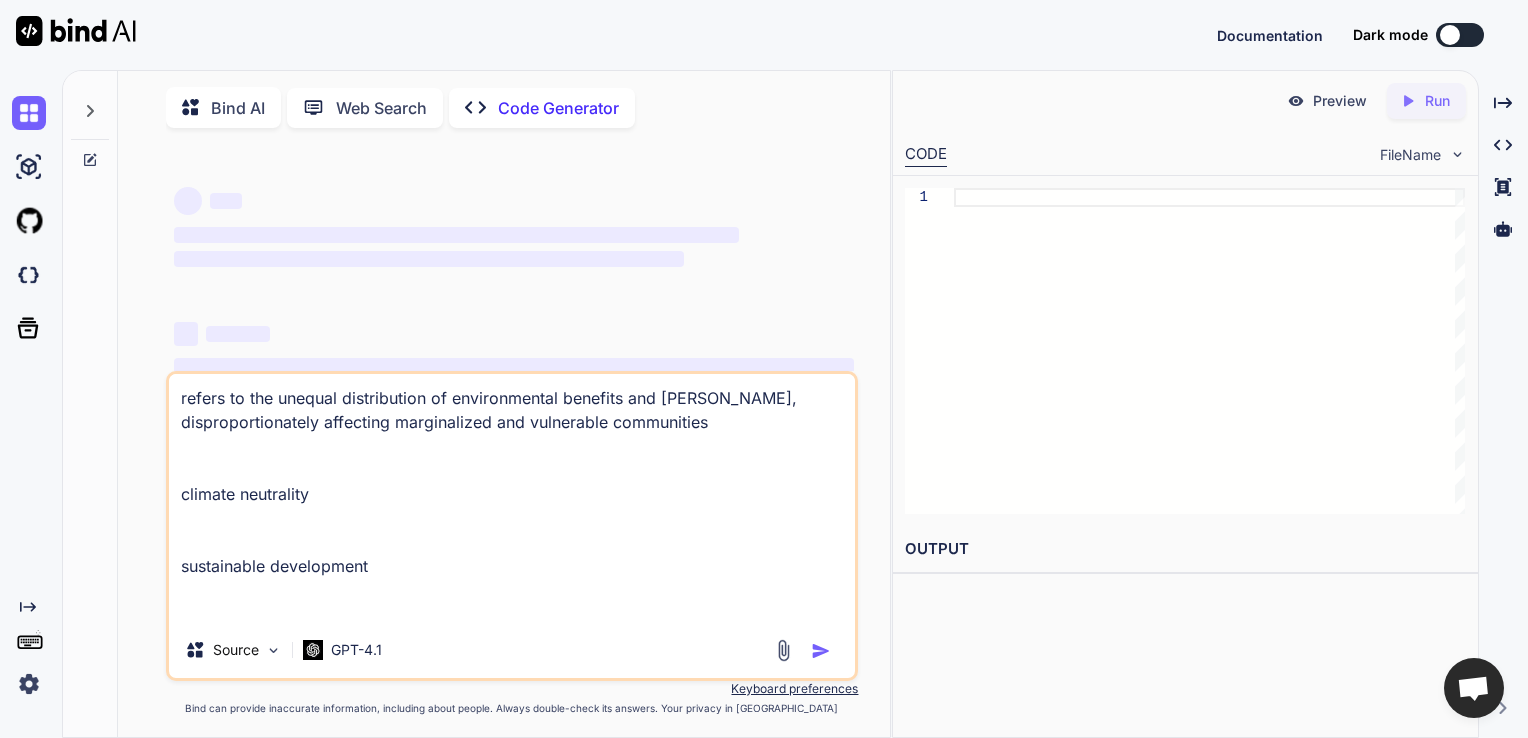 type on "x" 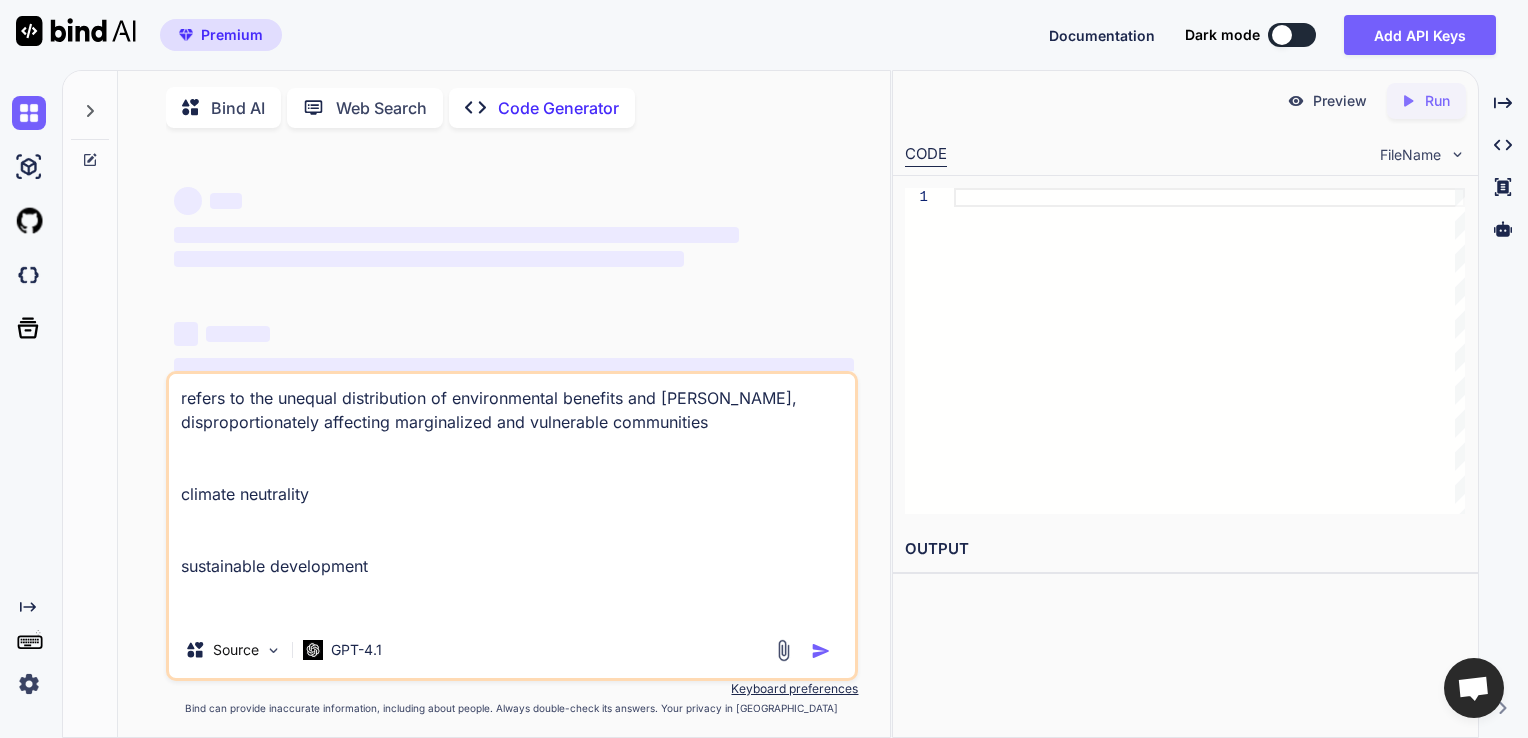 type on "environmental discrimination
environmental conservation" 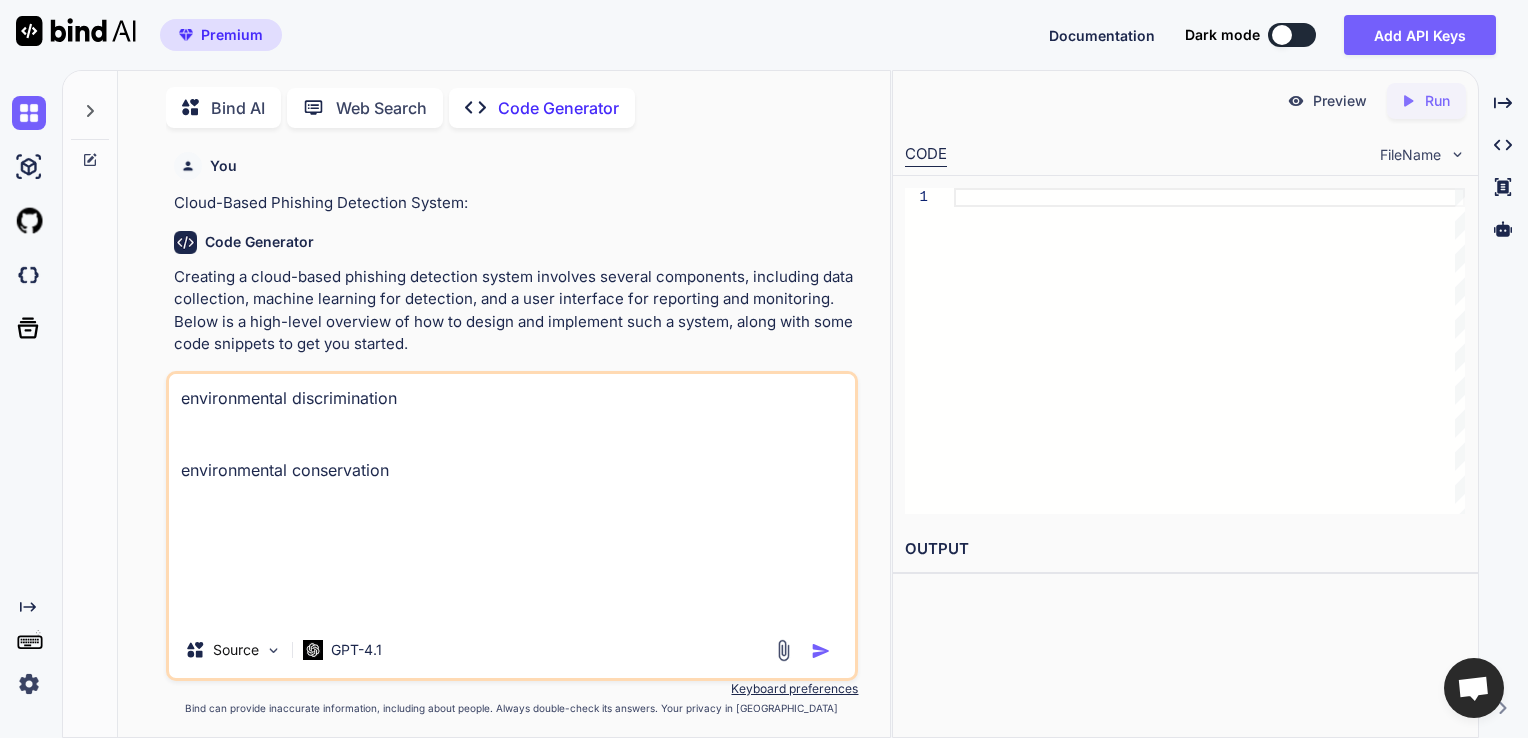 type on "x" 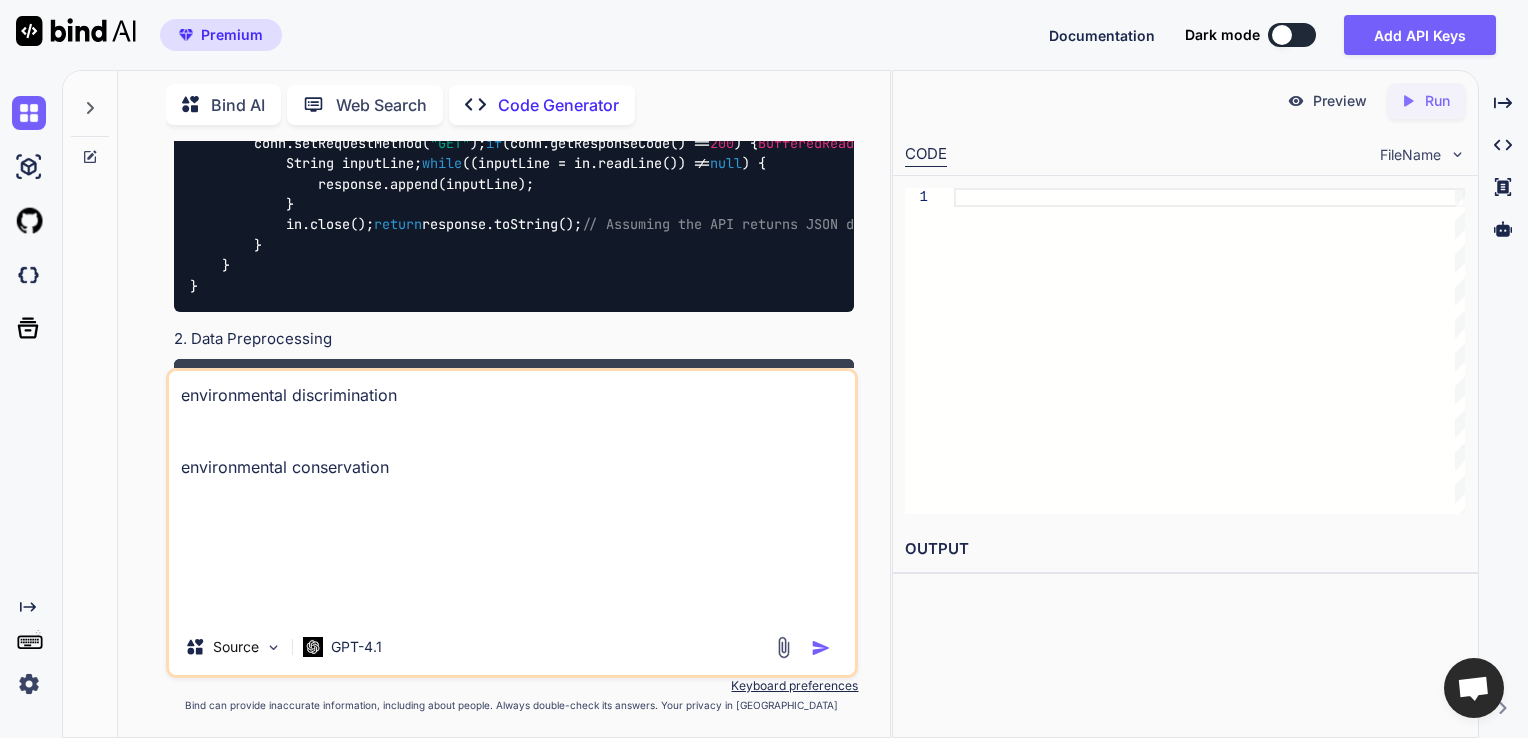 scroll, scrollTop: 2658, scrollLeft: 0, axis: vertical 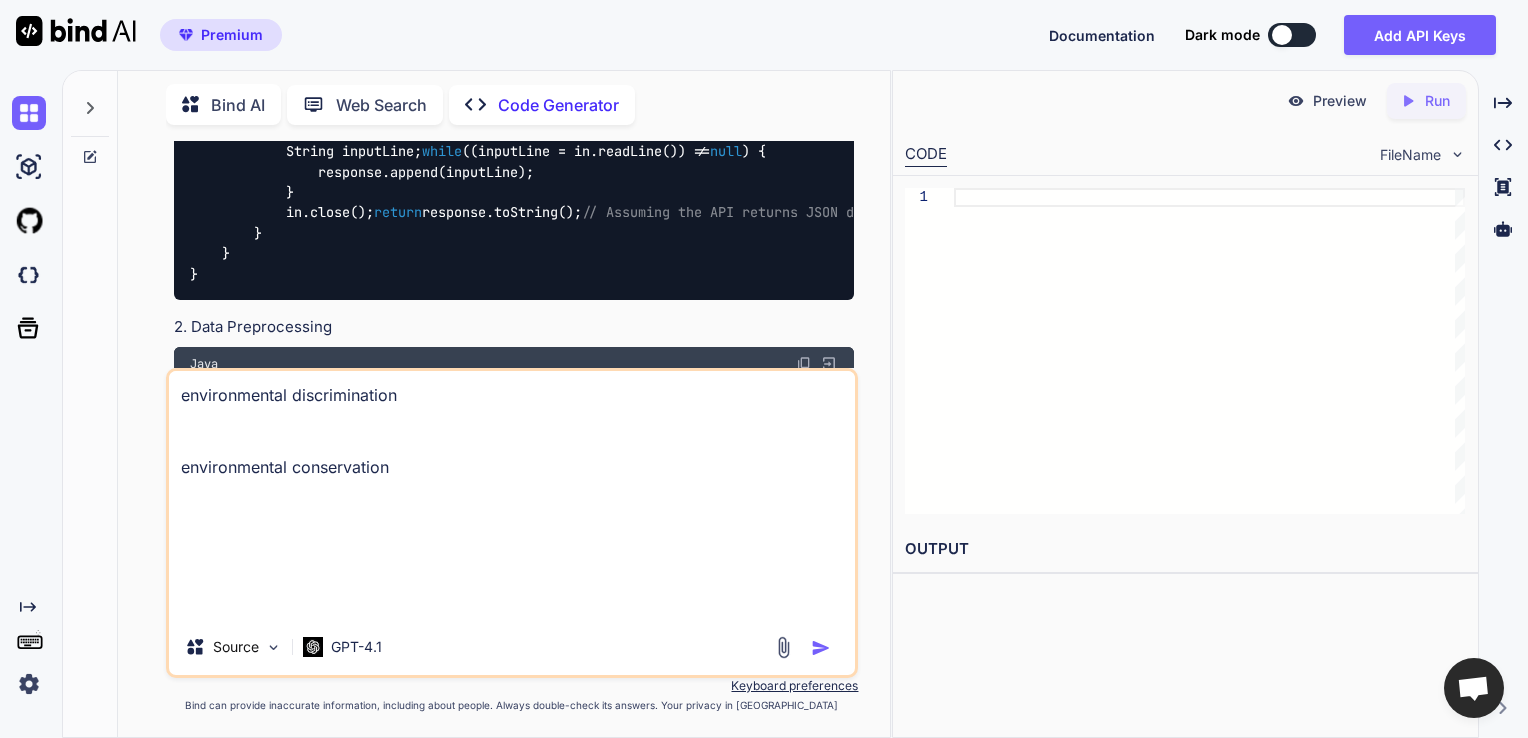 drag, startPoint x: 414, startPoint y: 544, endPoint x: -4, endPoint y: 352, distance: 459.98697 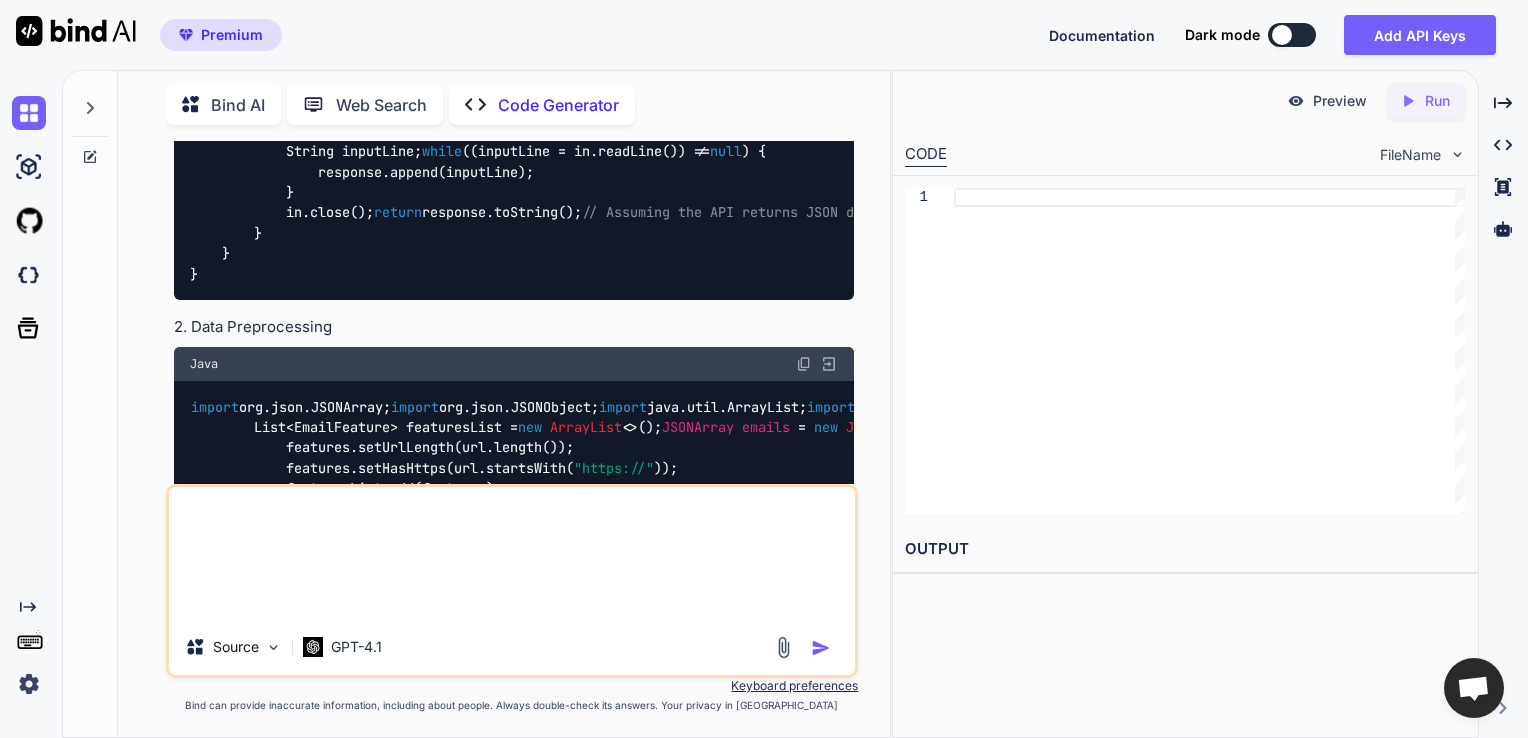 type 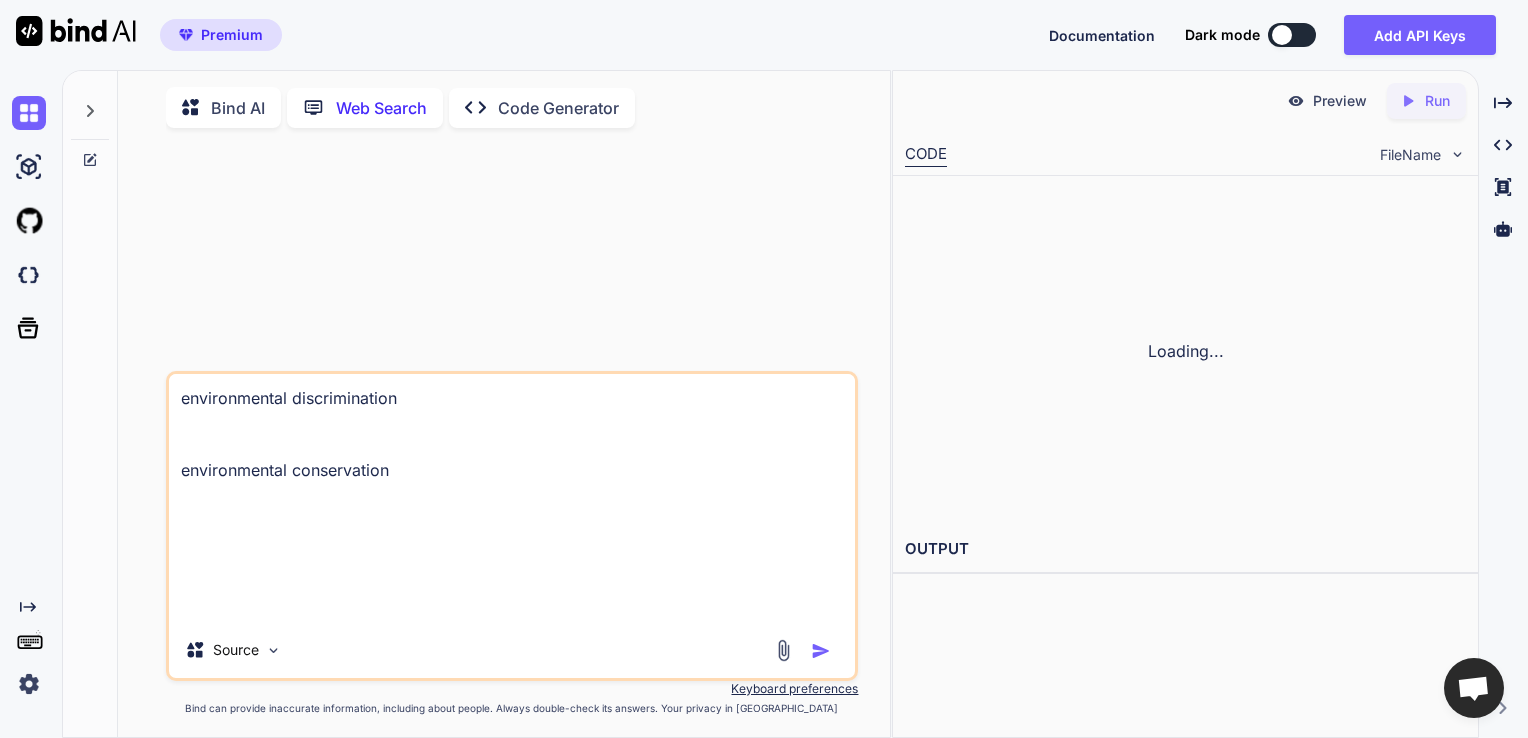 click at bounding box center [319, 107] 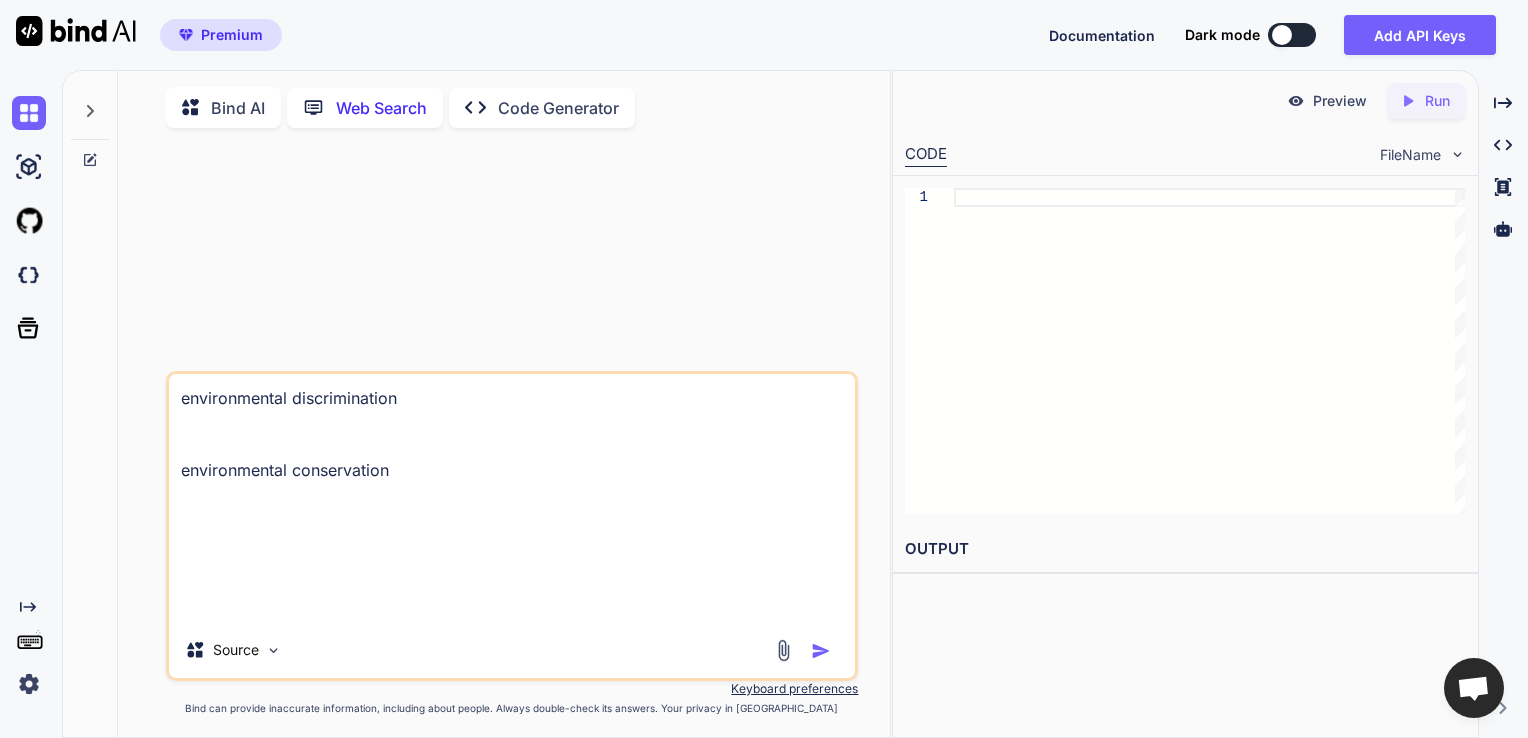 scroll, scrollTop: 7, scrollLeft: 0, axis: vertical 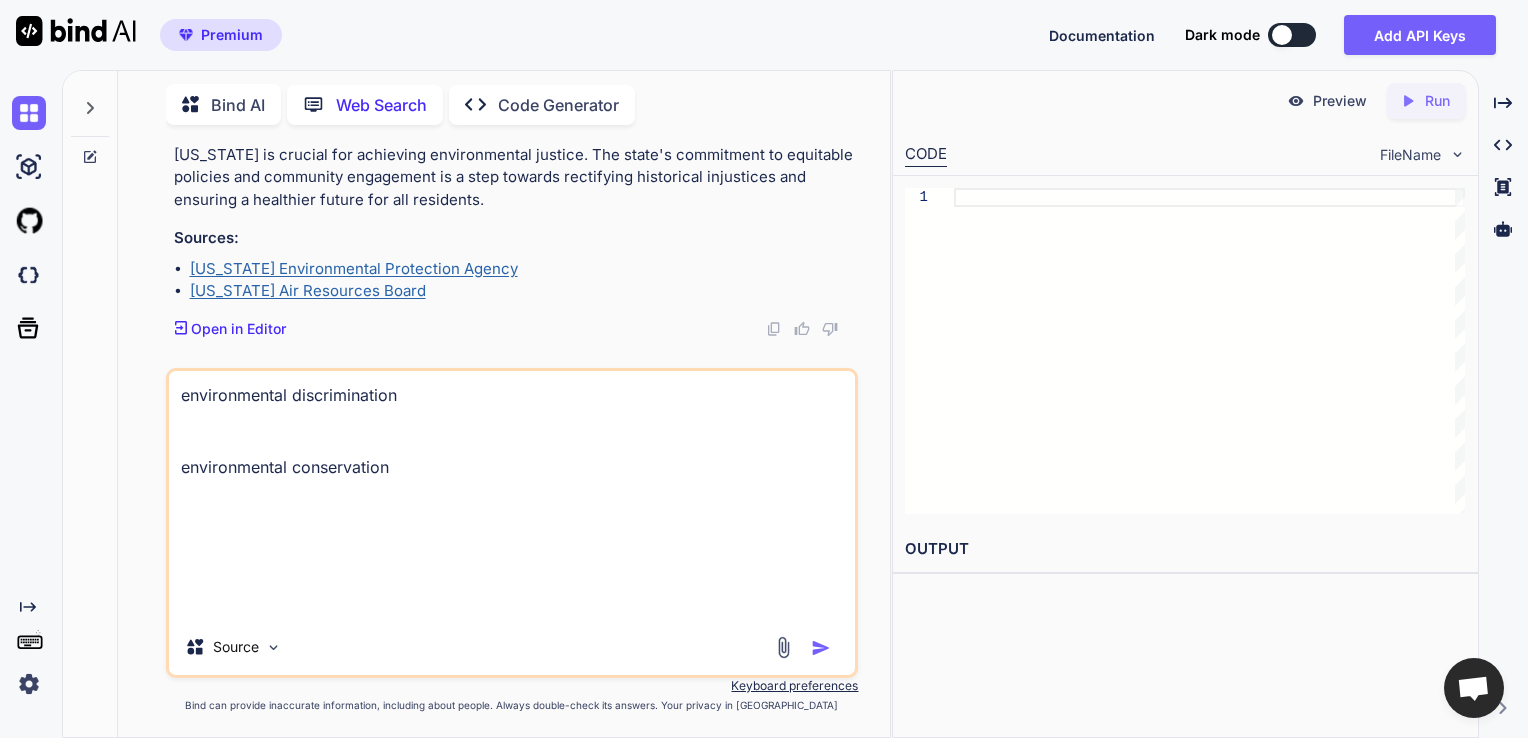 drag, startPoint x: 339, startPoint y: 562, endPoint x: 171, endPoint y: 414, distance: 223.89284 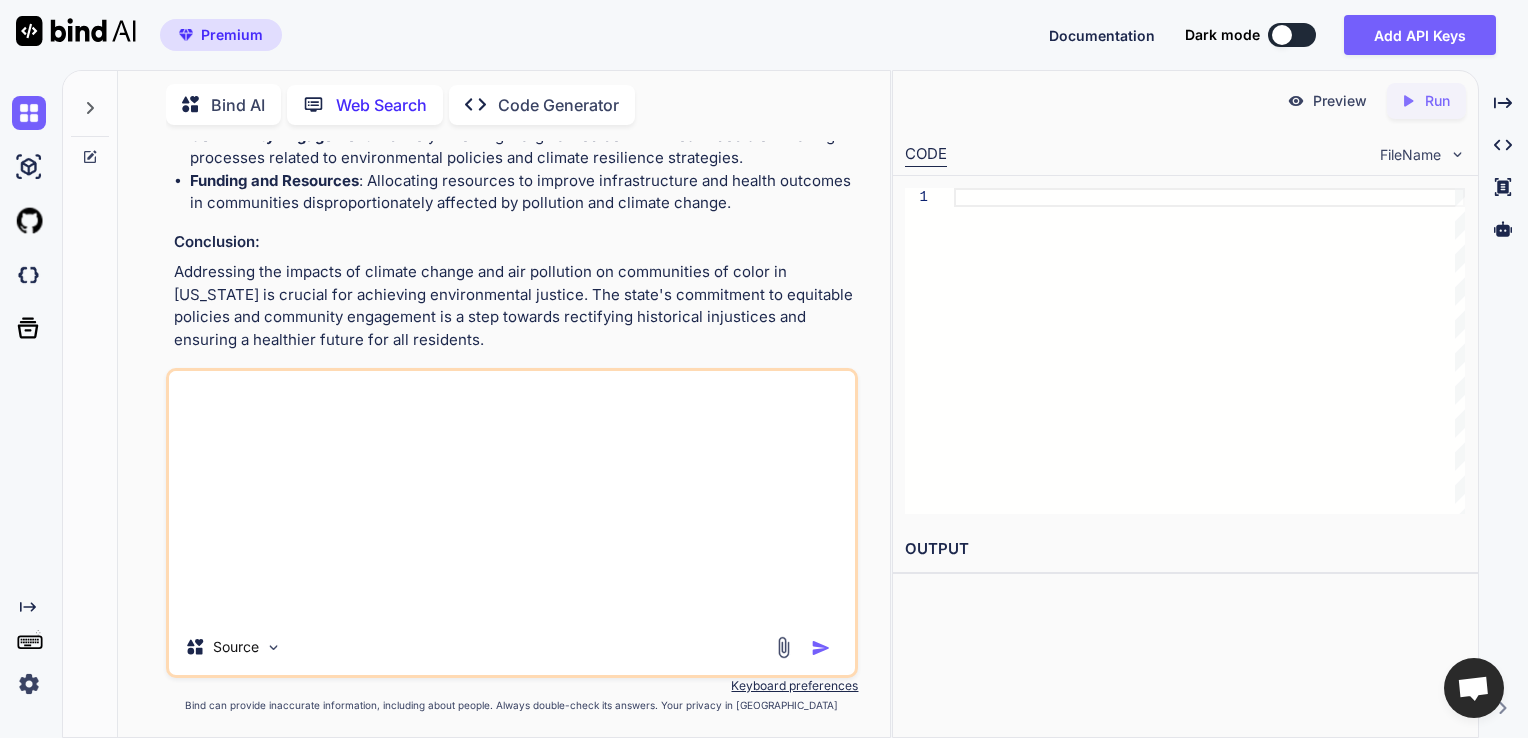 type on "x" 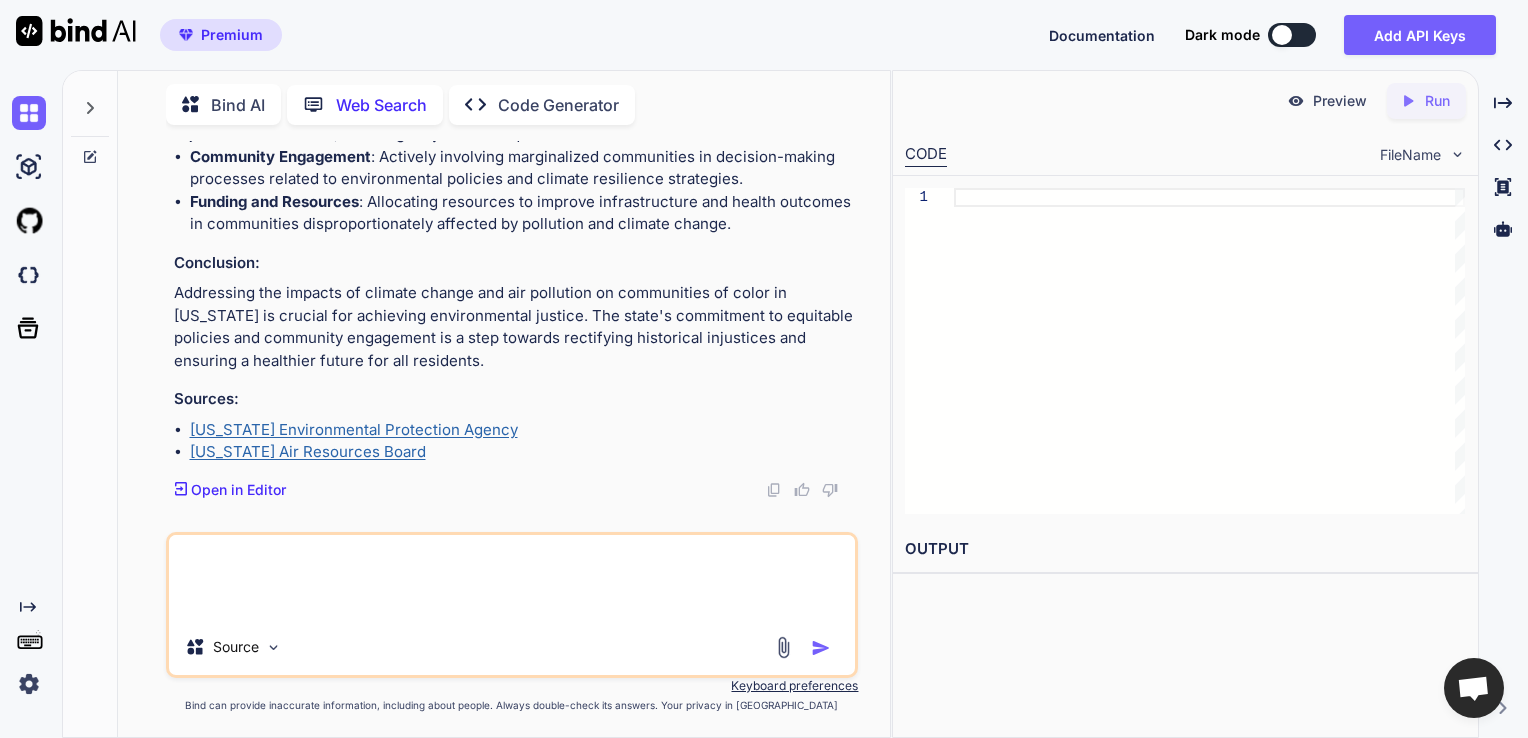 scroll, scrollTop: 706, scrollLeft: 0, axis: vertical 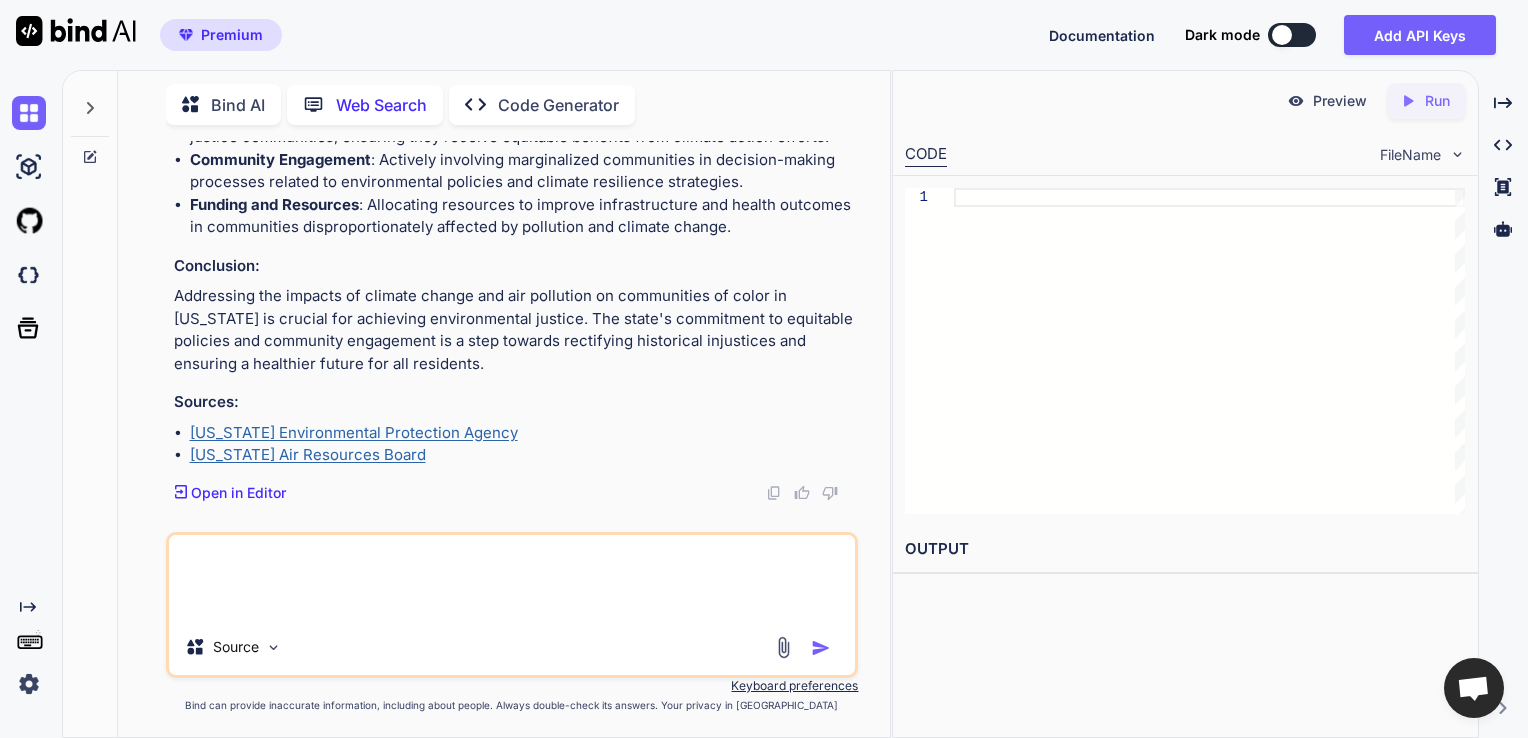 type on "x" 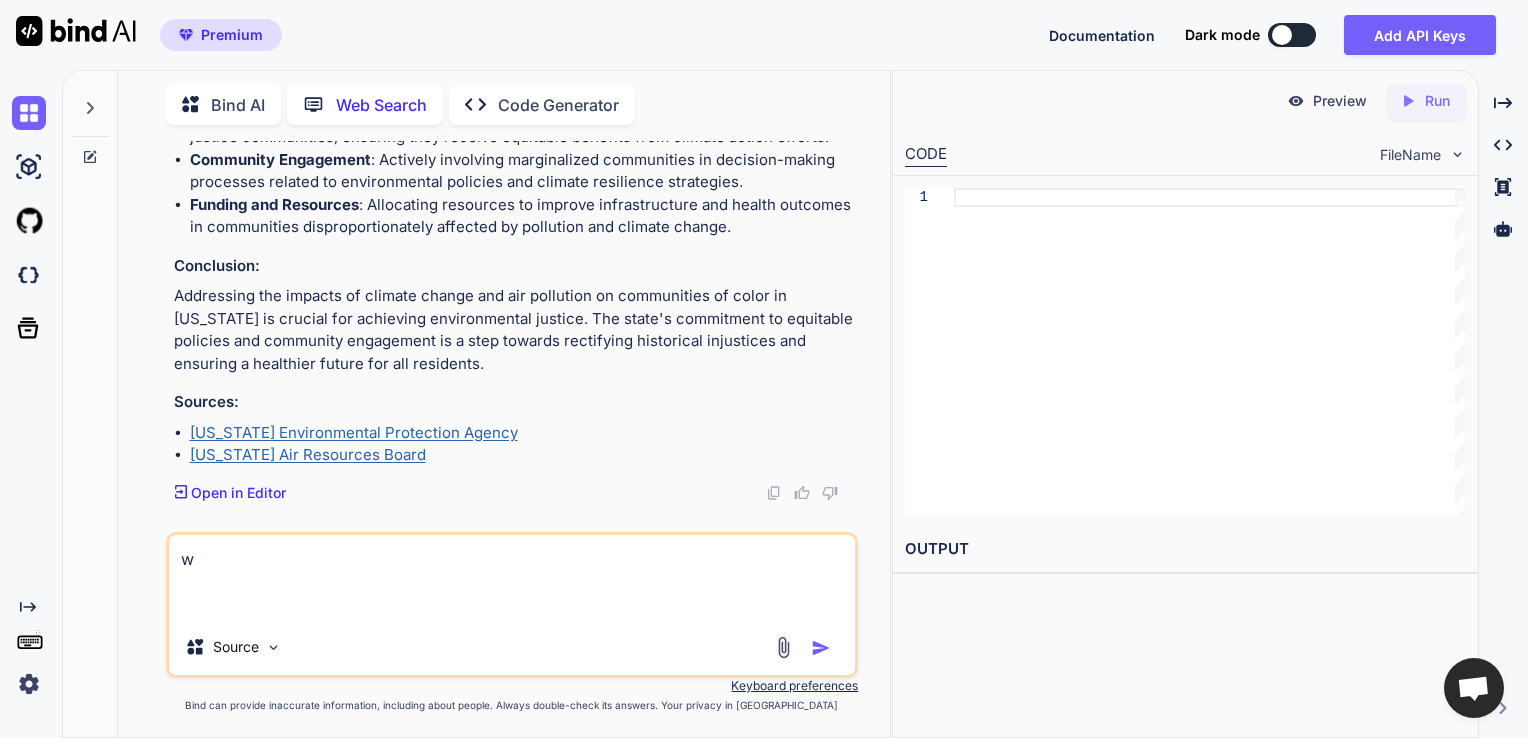 type on "x" 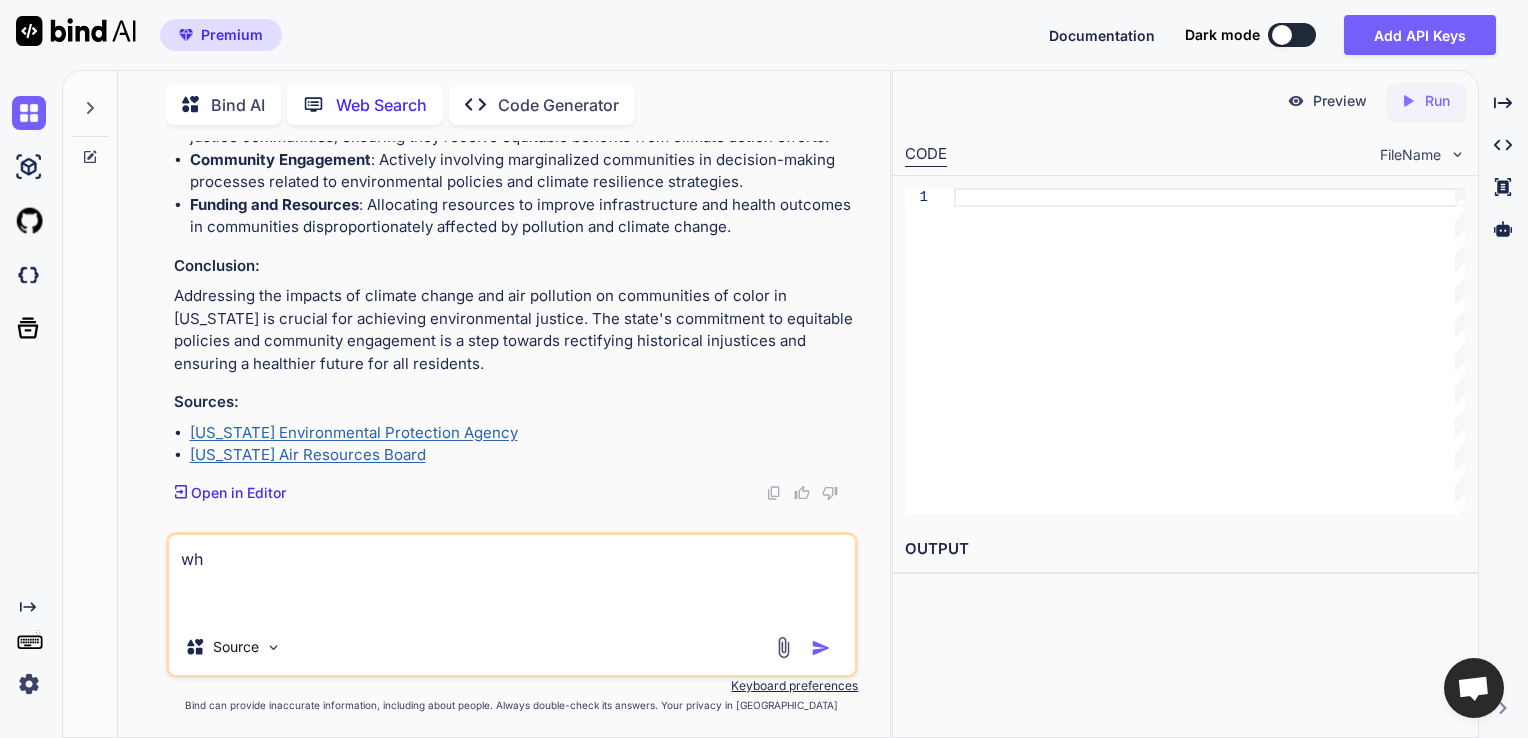 type on "x" 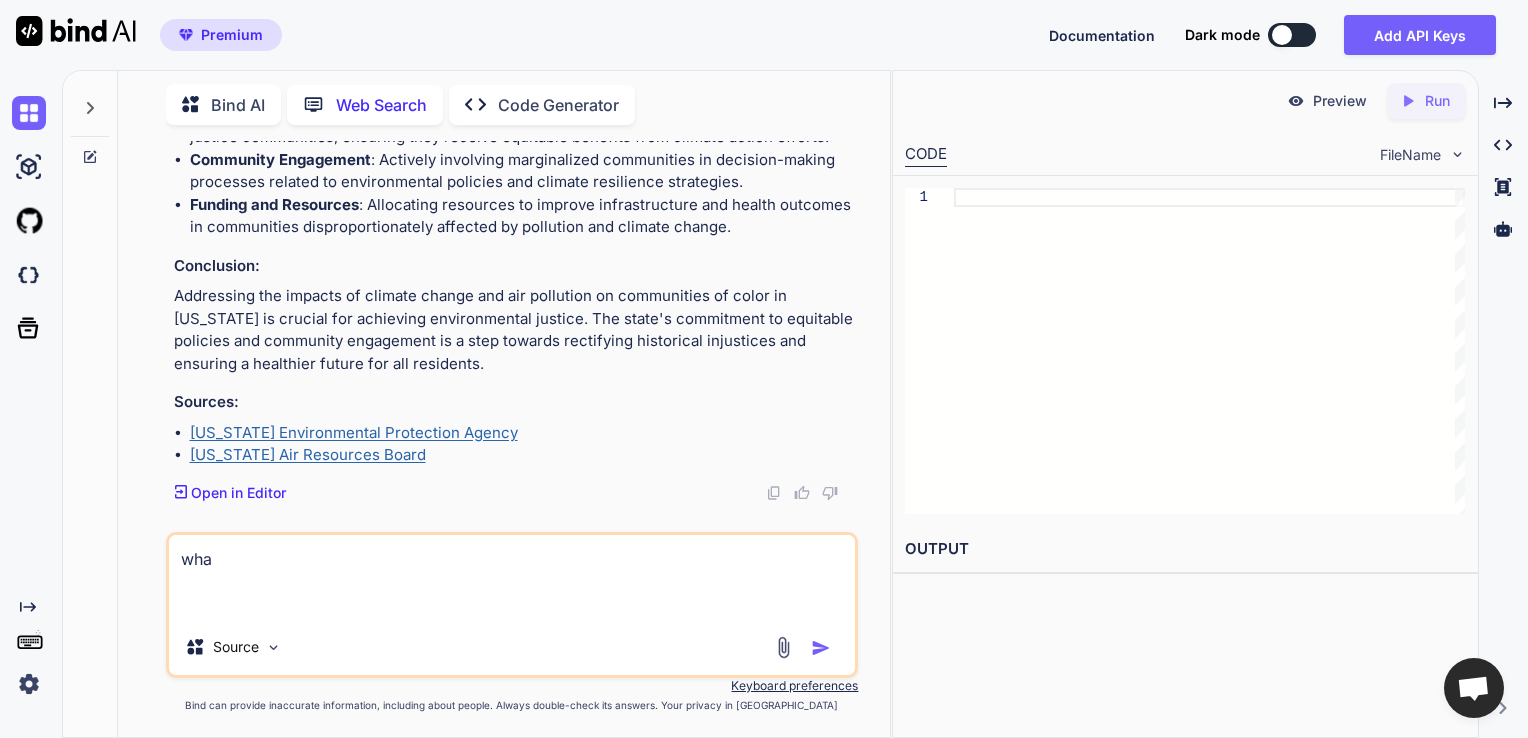 type on "x" 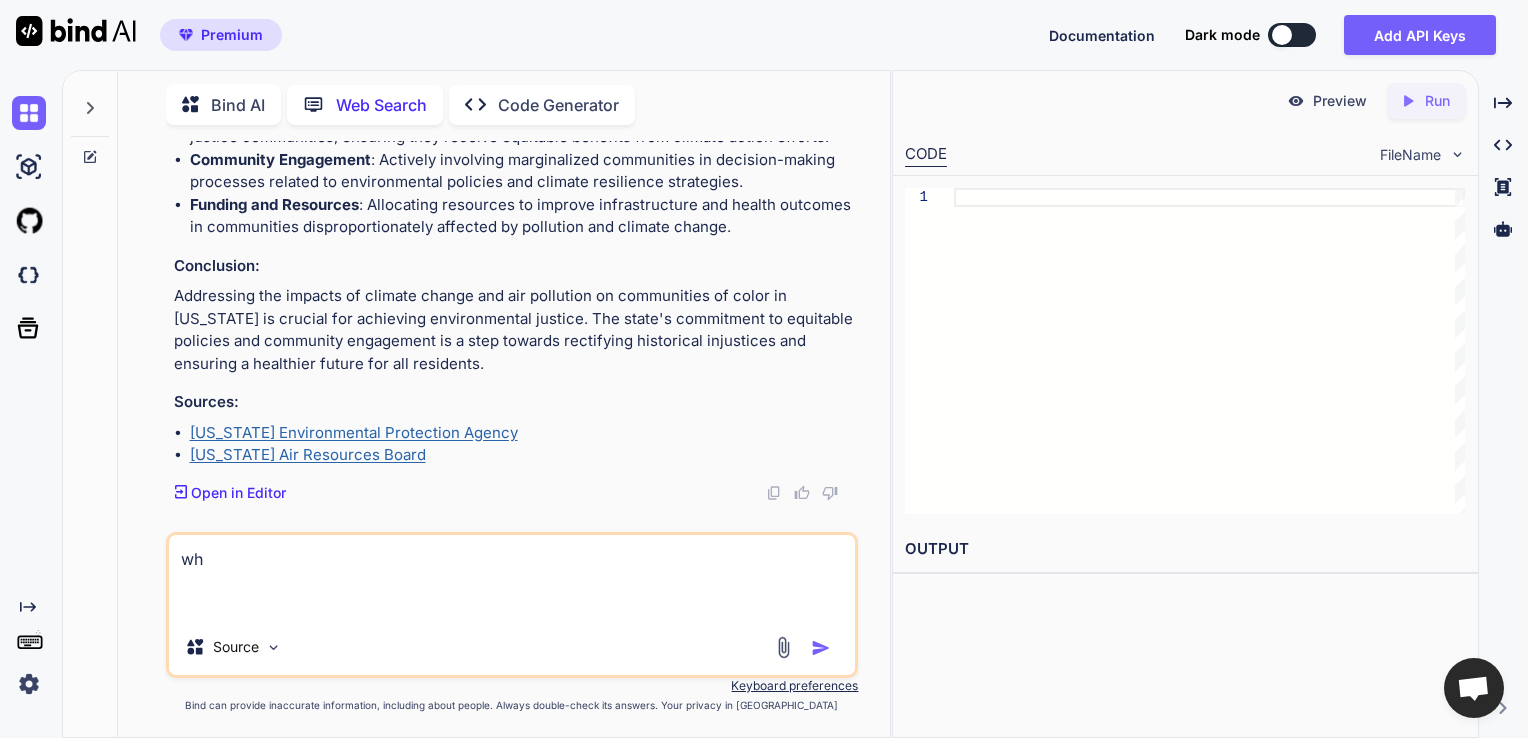 type on "x" 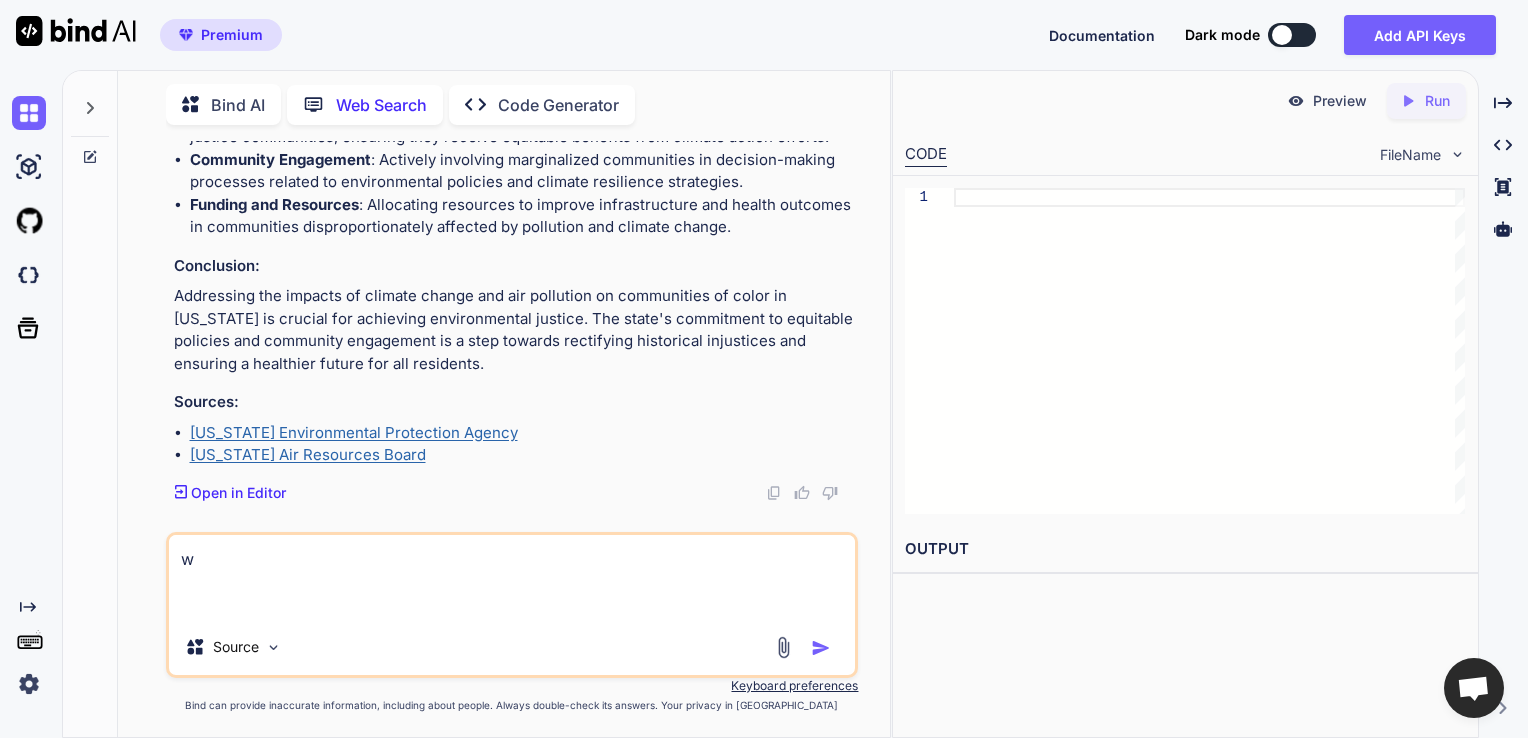 type on "x" 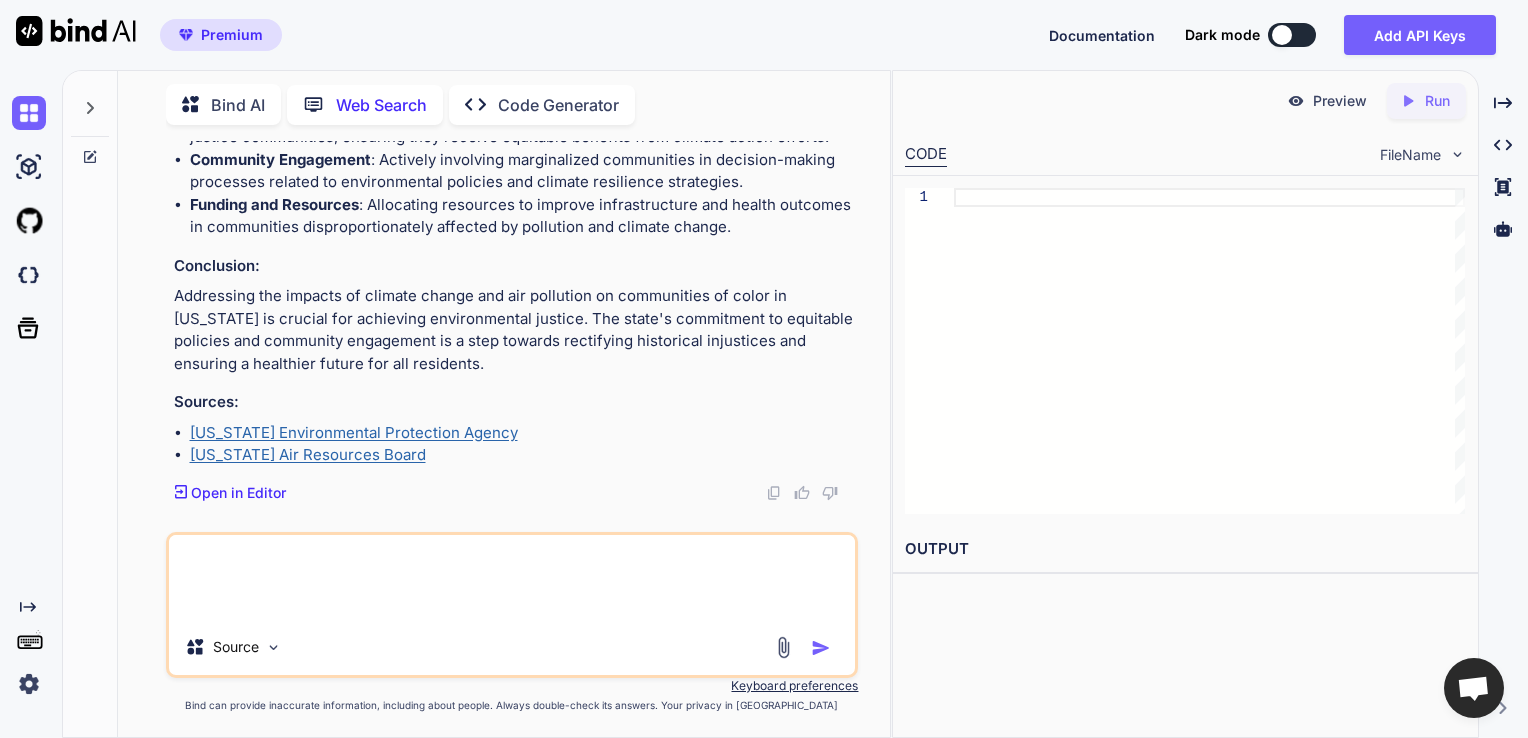 type on "x" 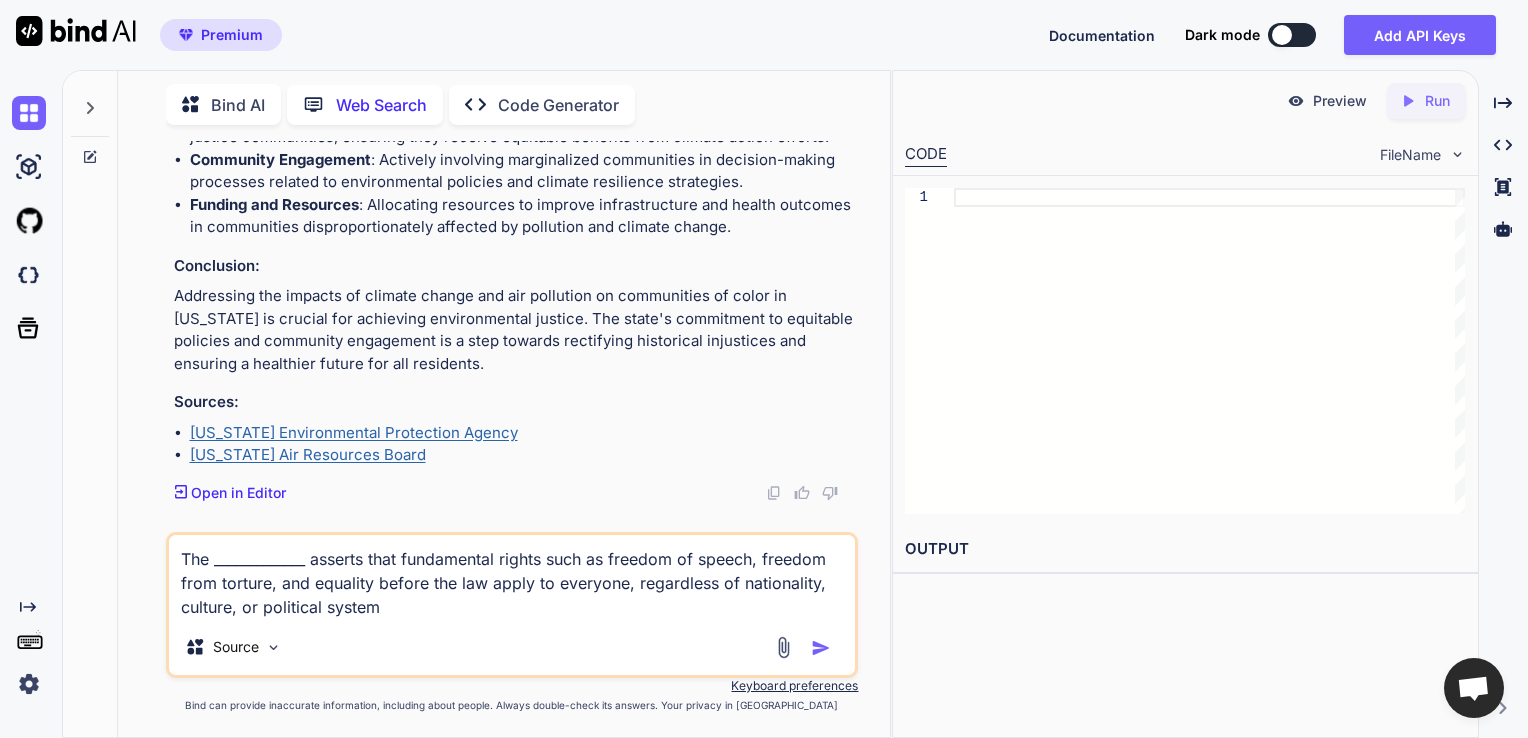 scroll, scrollTop: 122, scrollLeft: 0, axis: vertical 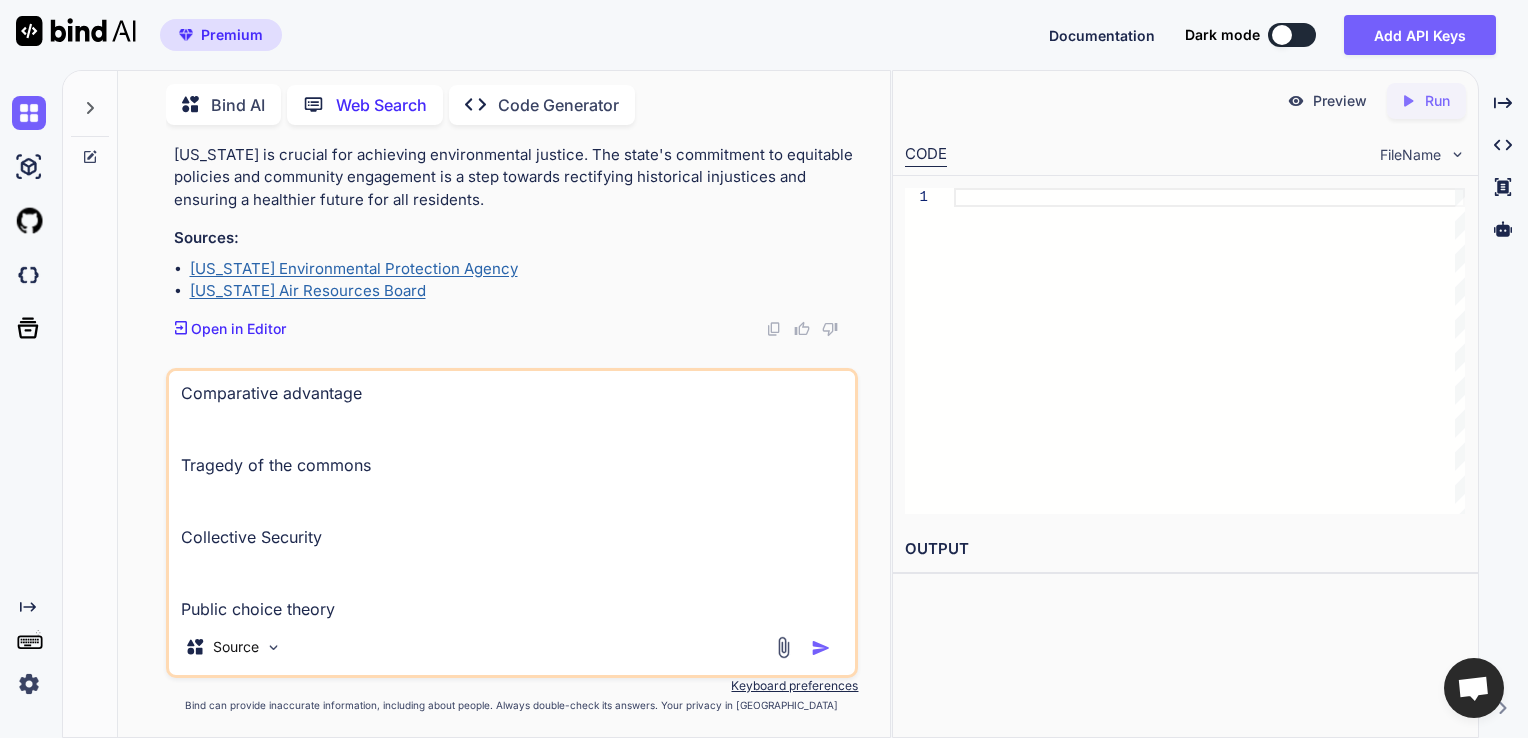 type on "x" 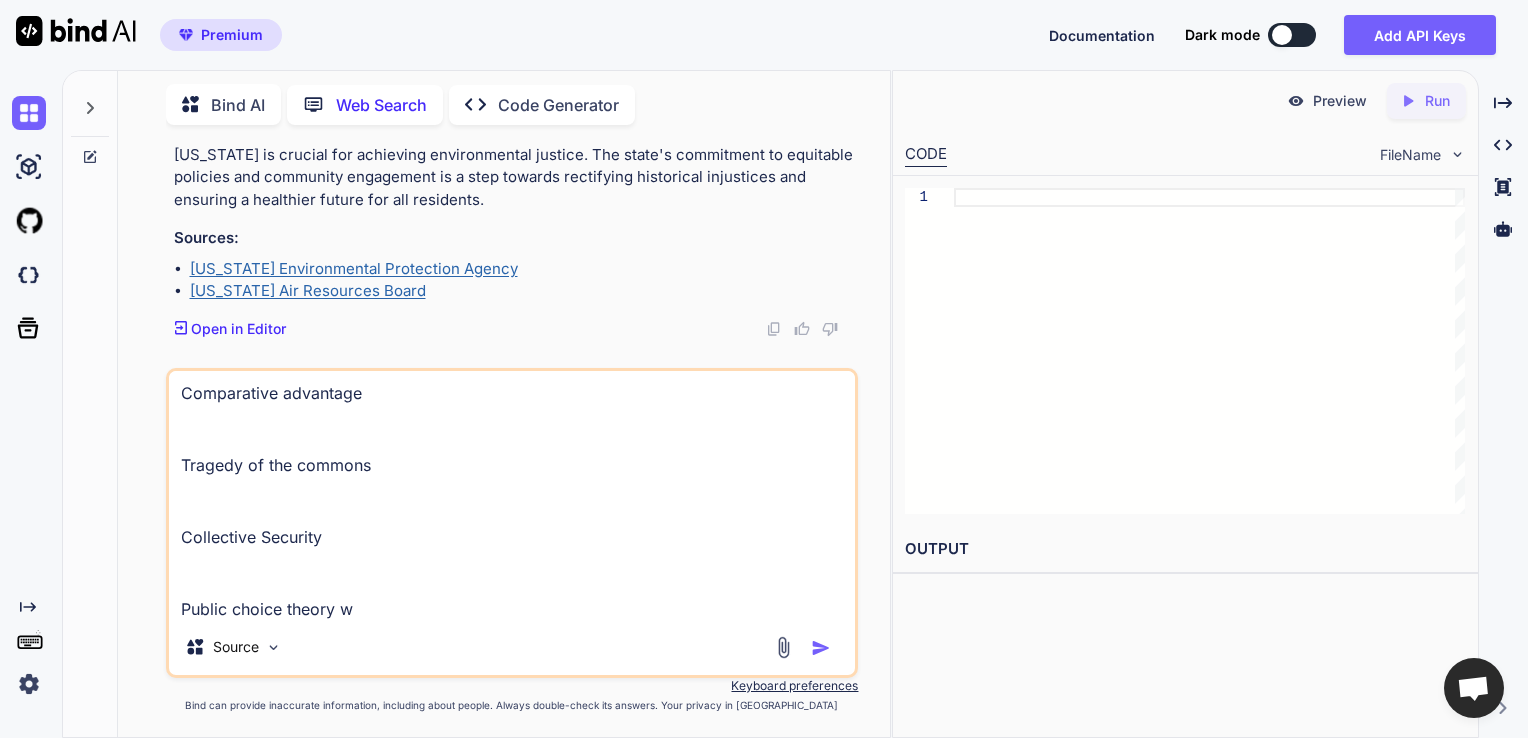 type on "x" 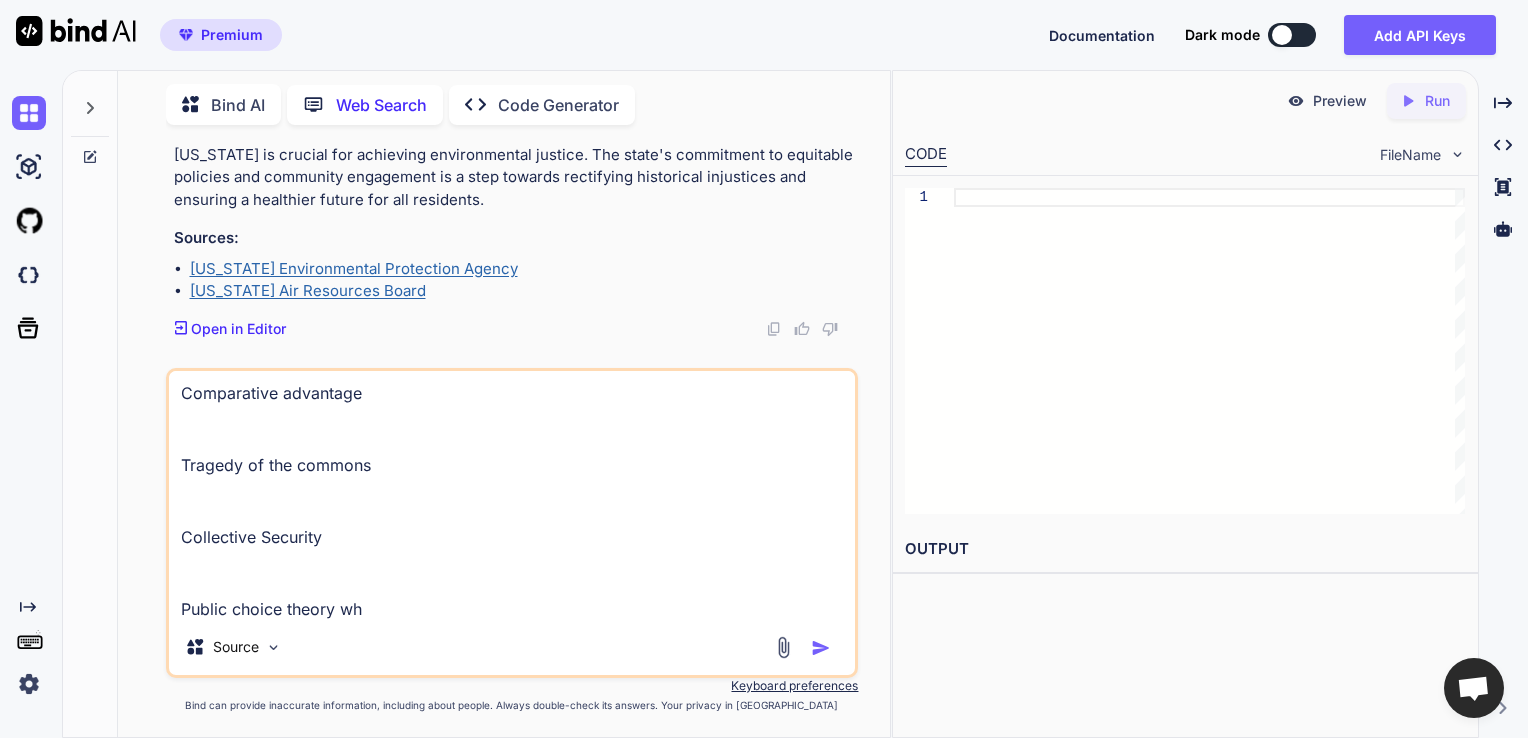 type on "x" 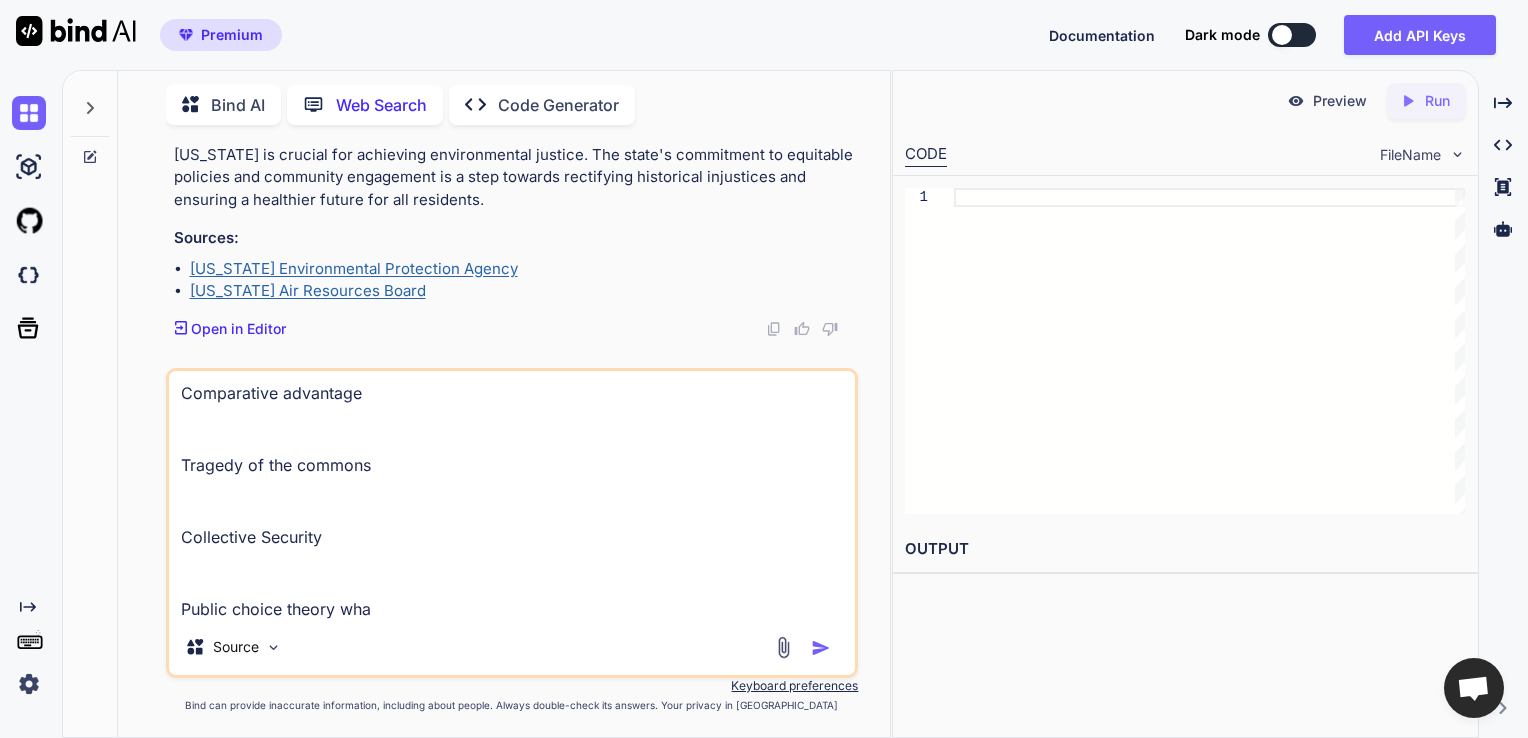 type on "x" 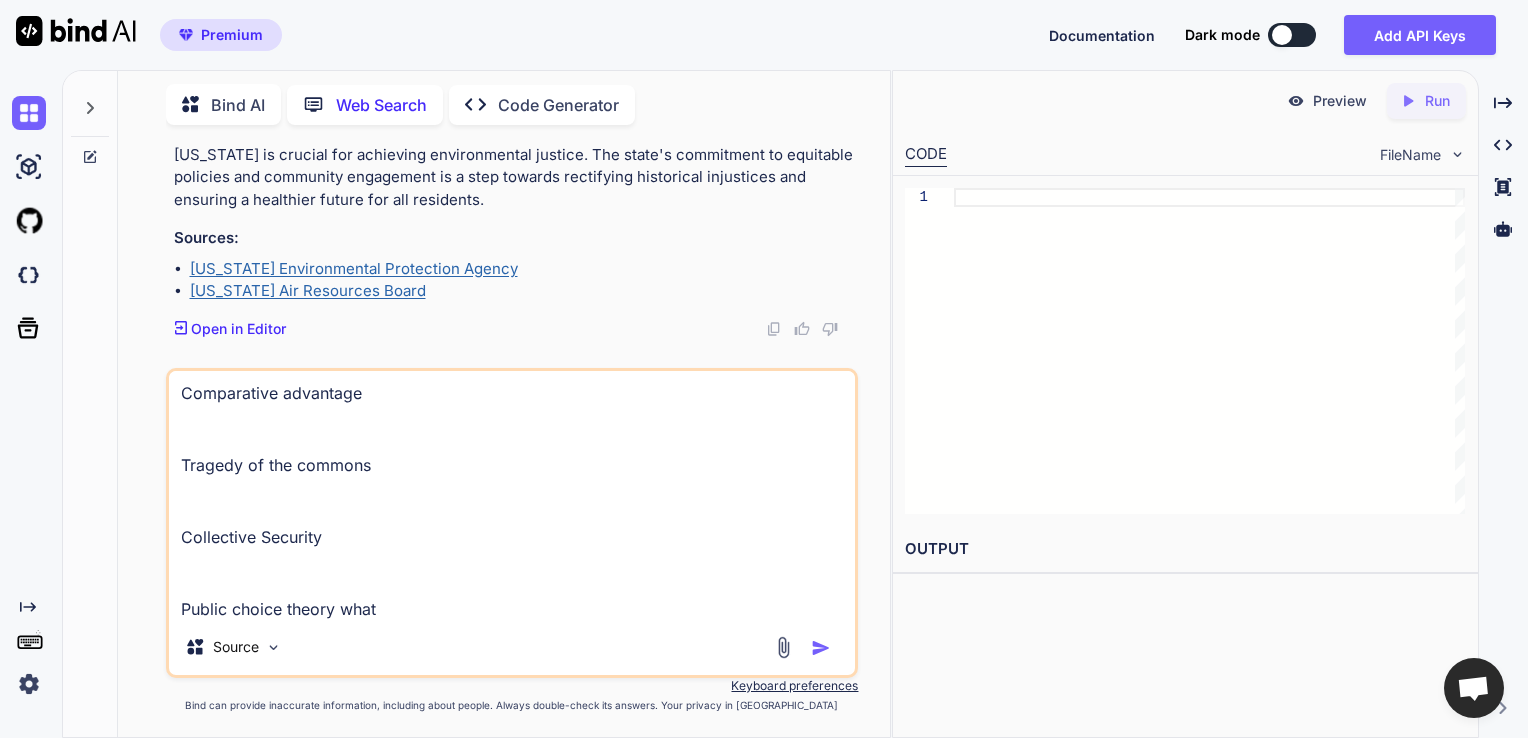 type on "x" 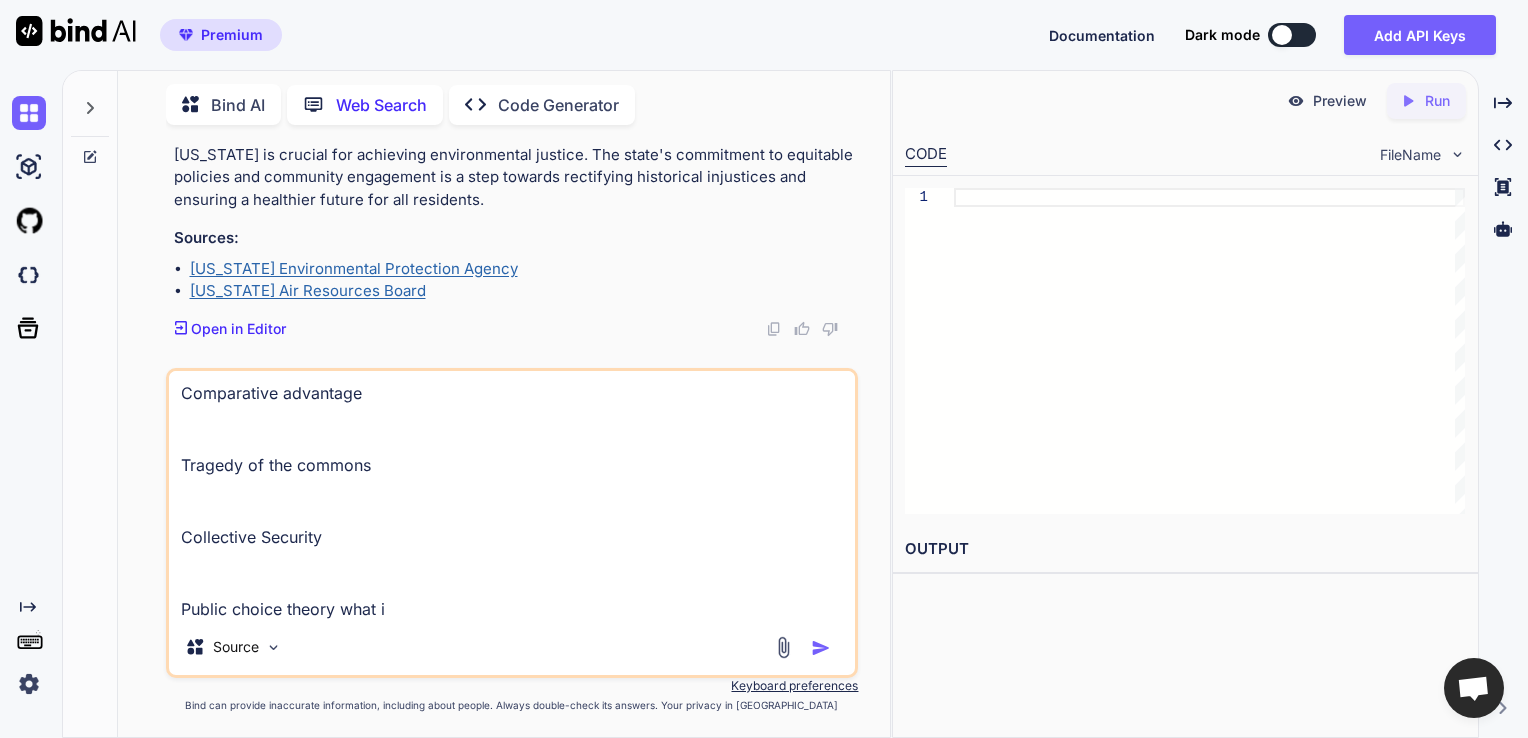 type on "x" 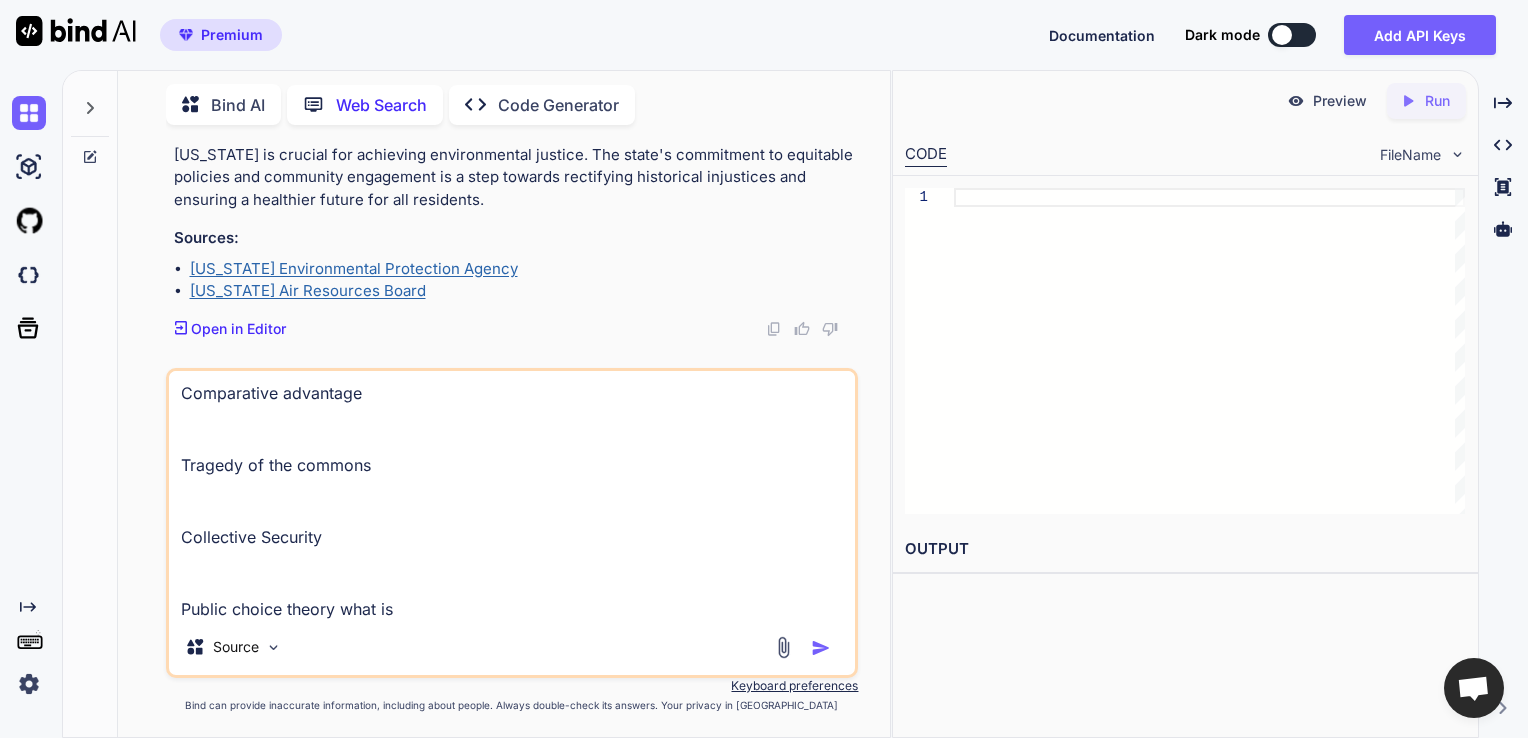 type on "x" 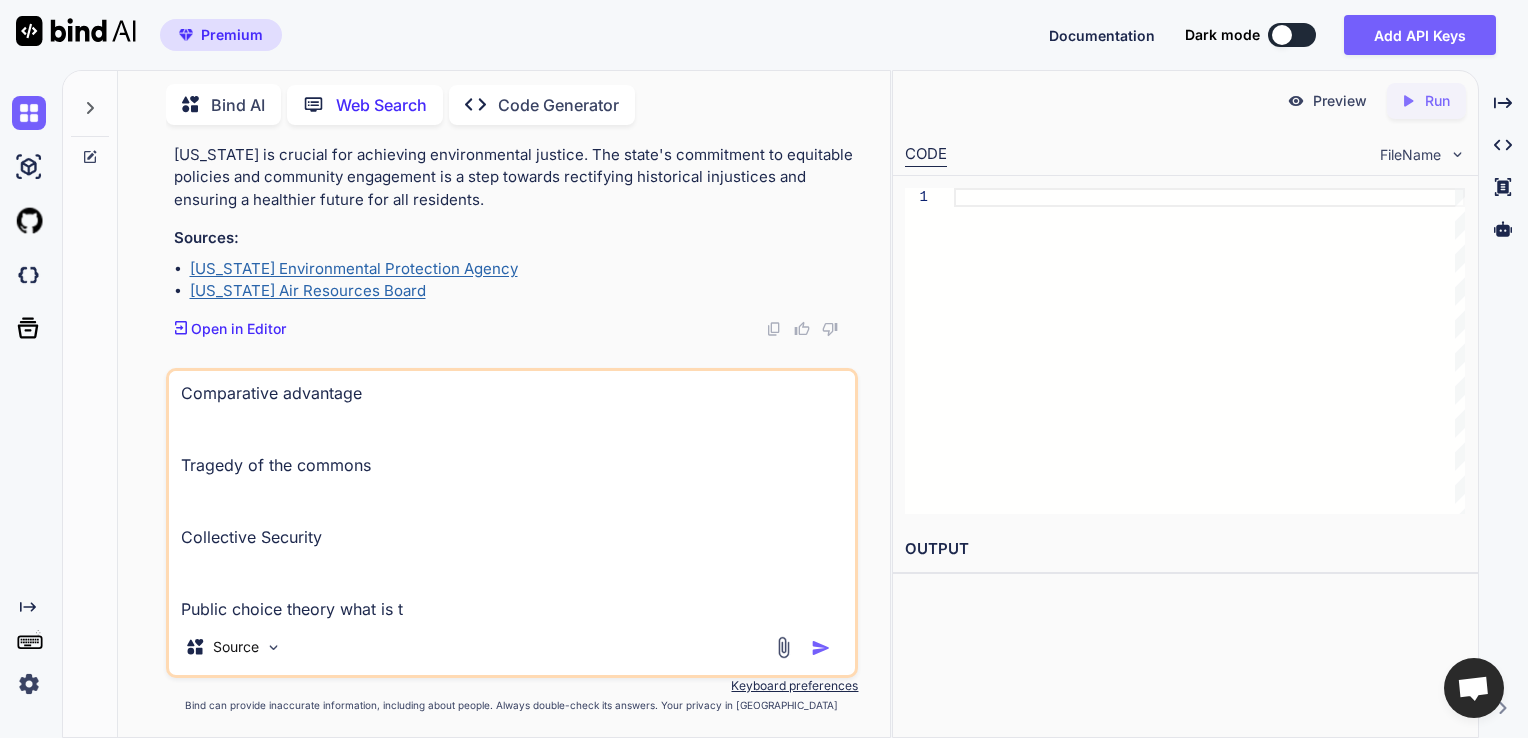 type on "x" 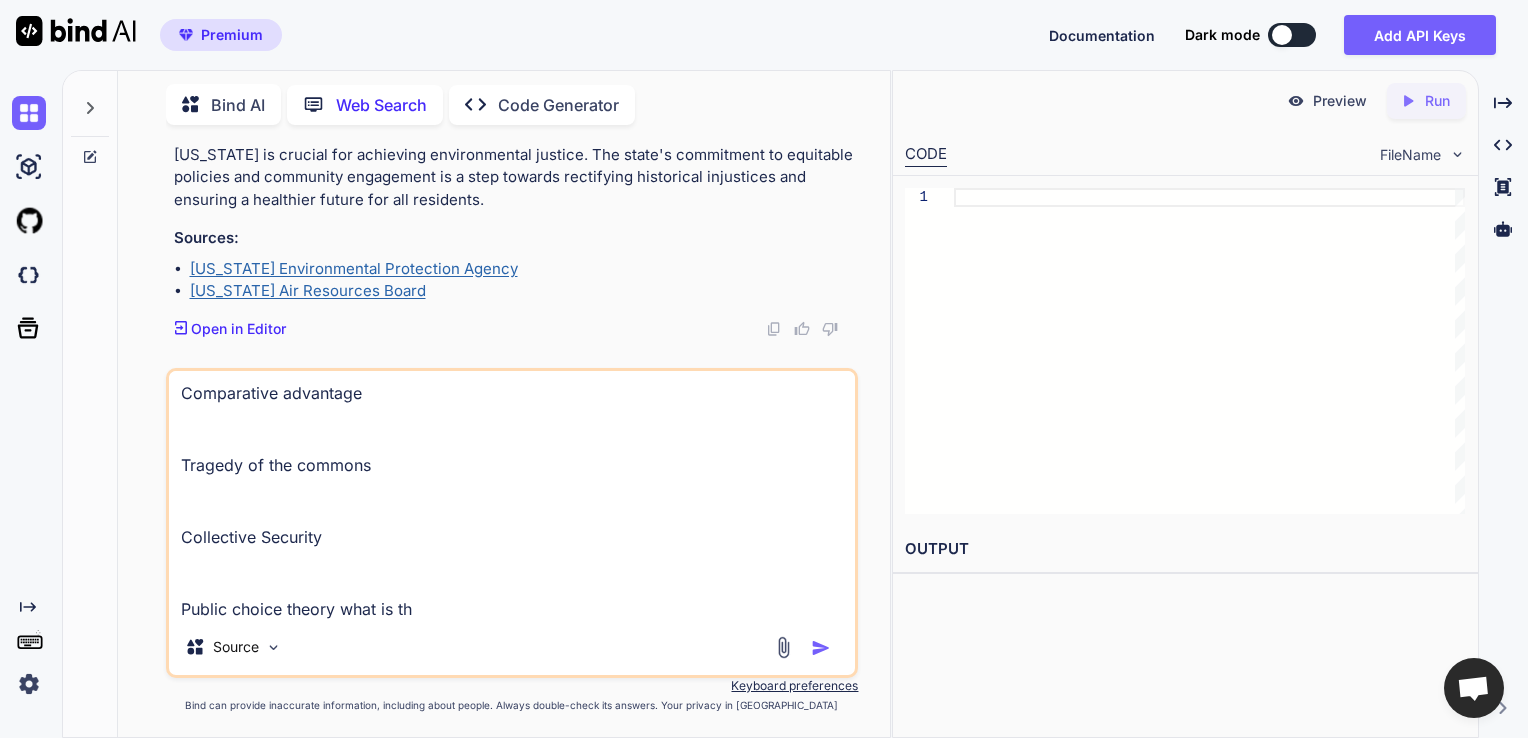 type on "x" 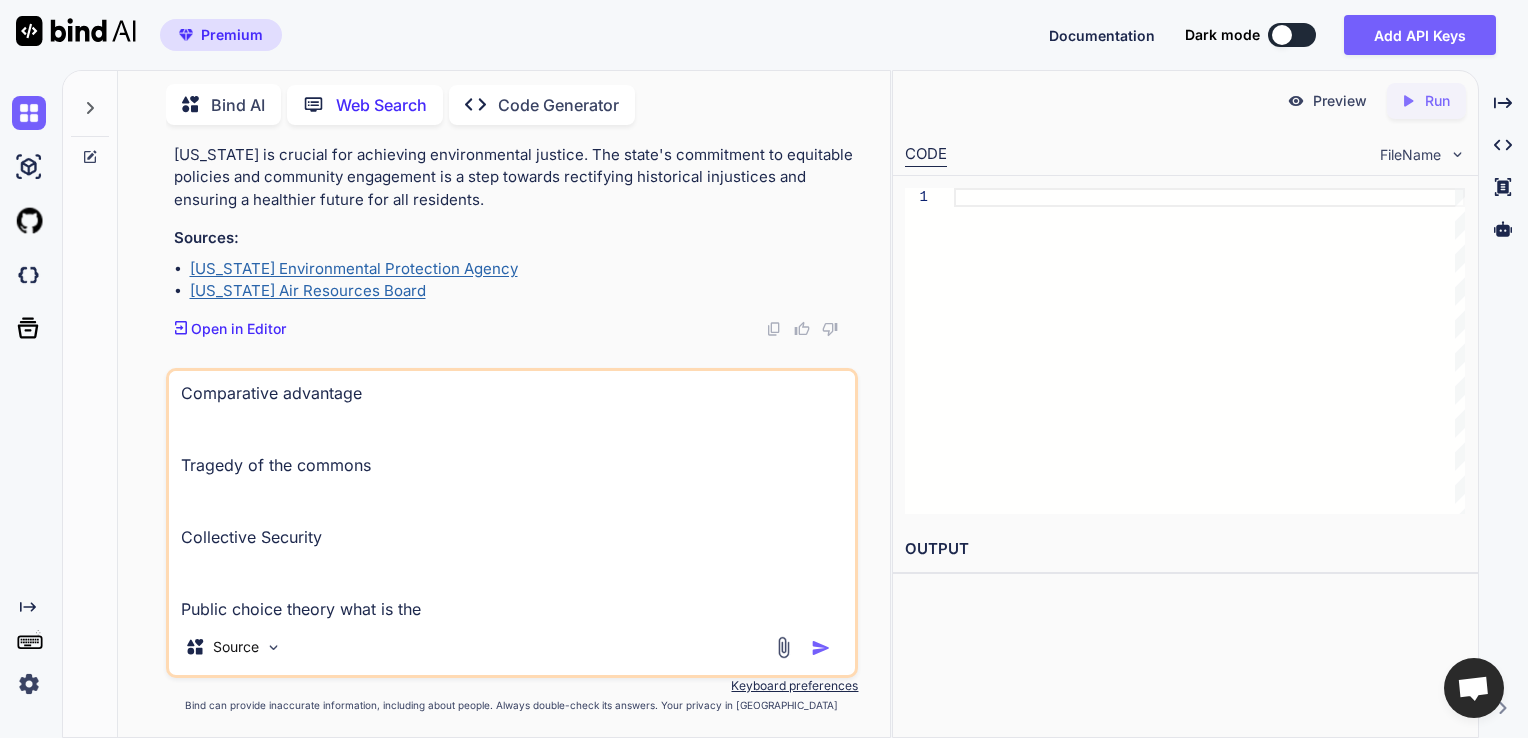 type on "x" 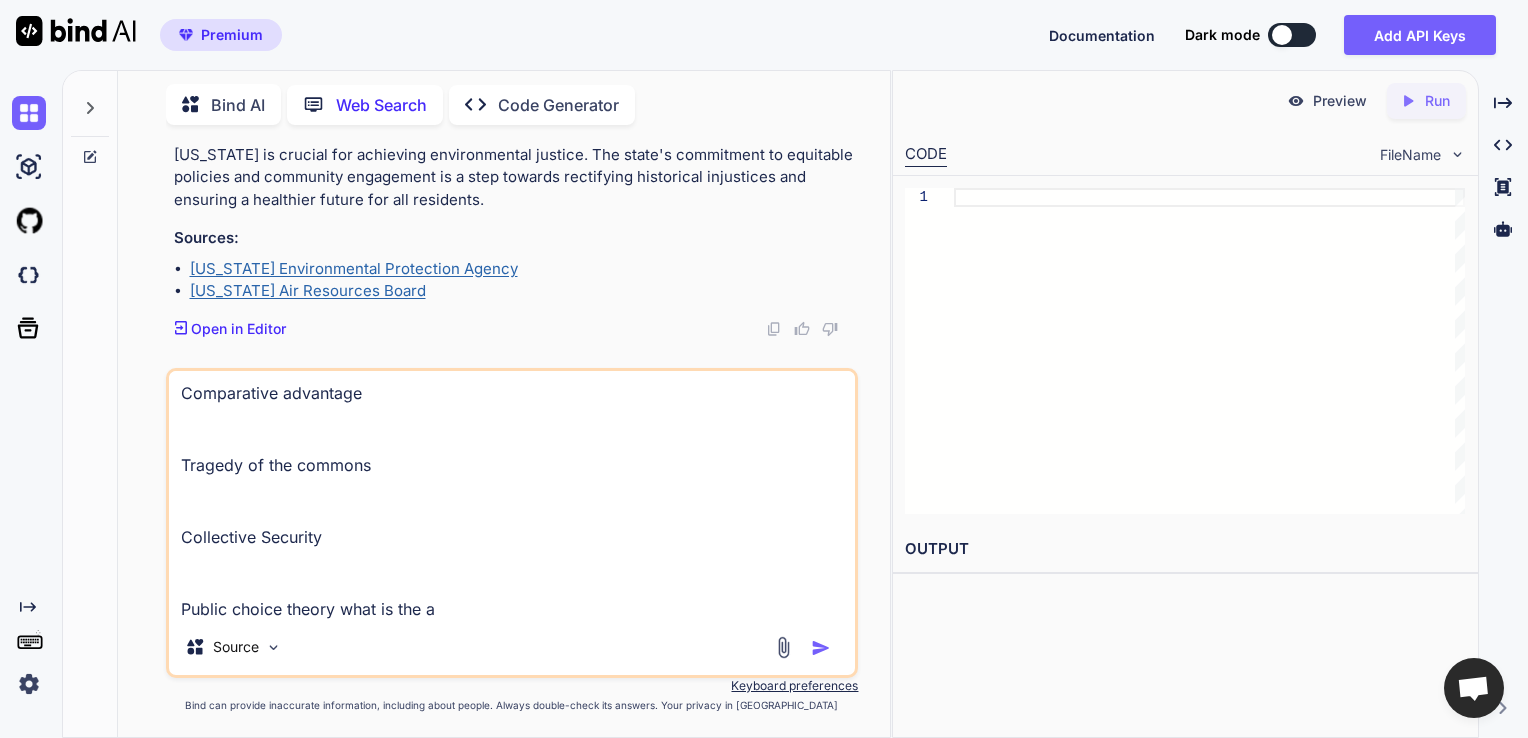 type on "x" 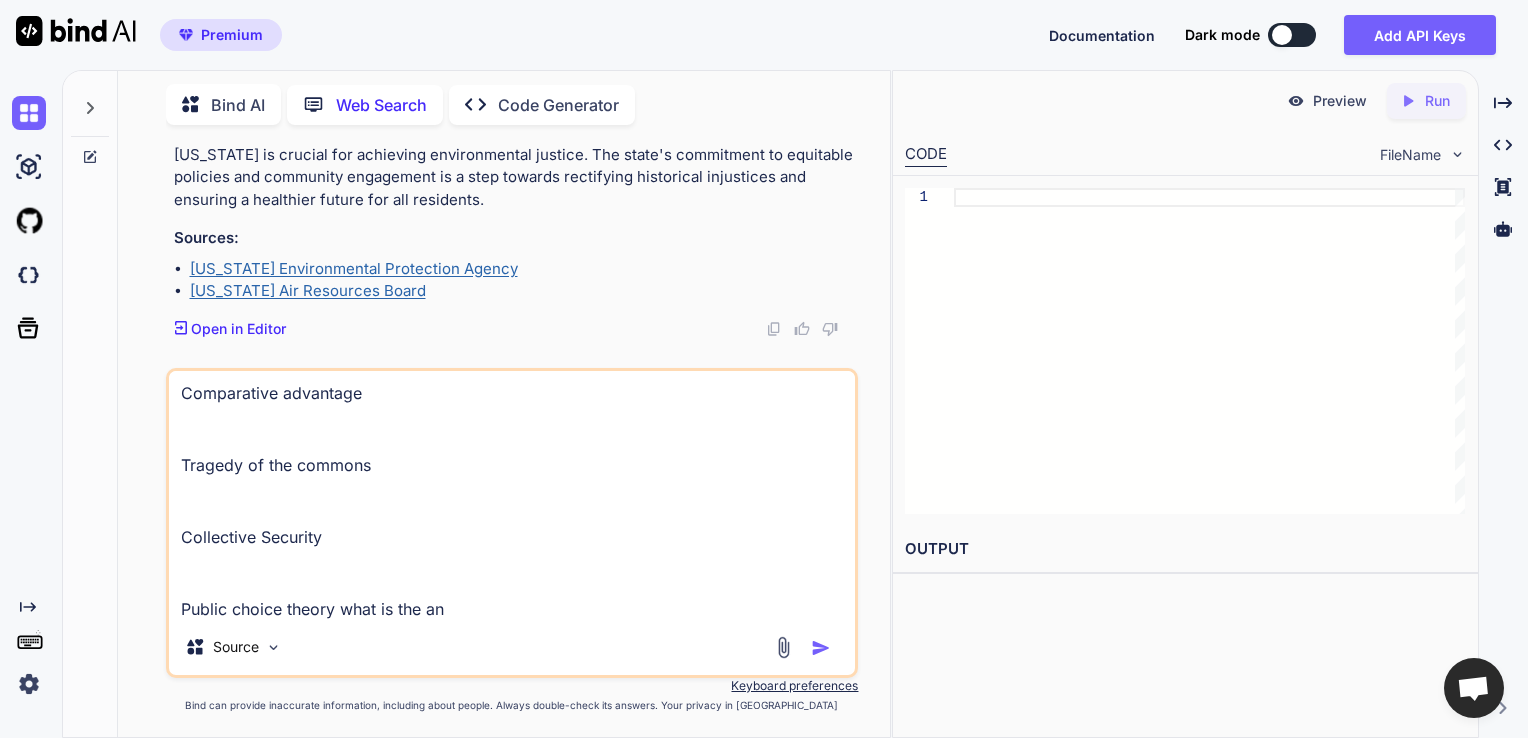 type on "x" 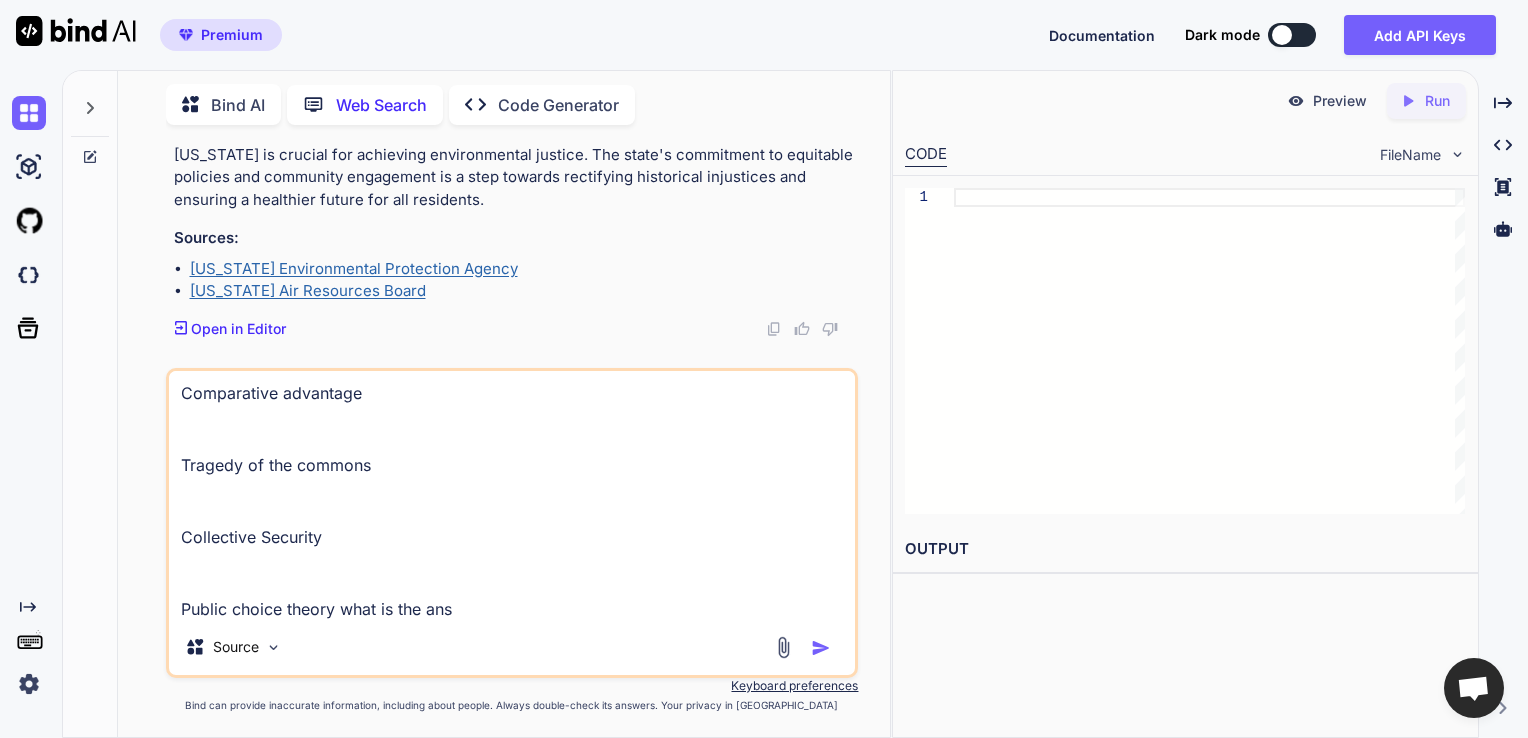 type on "x" 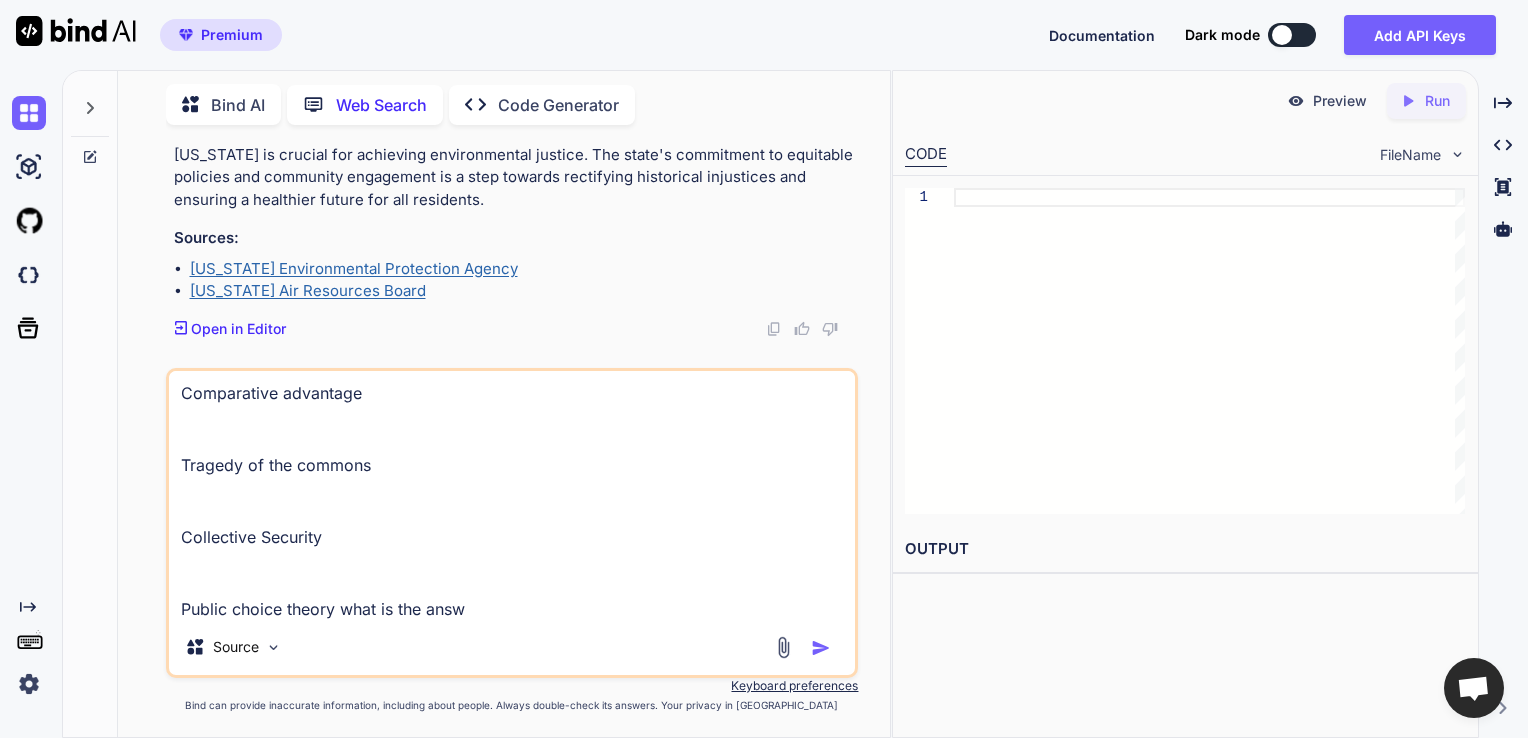 type on "x" 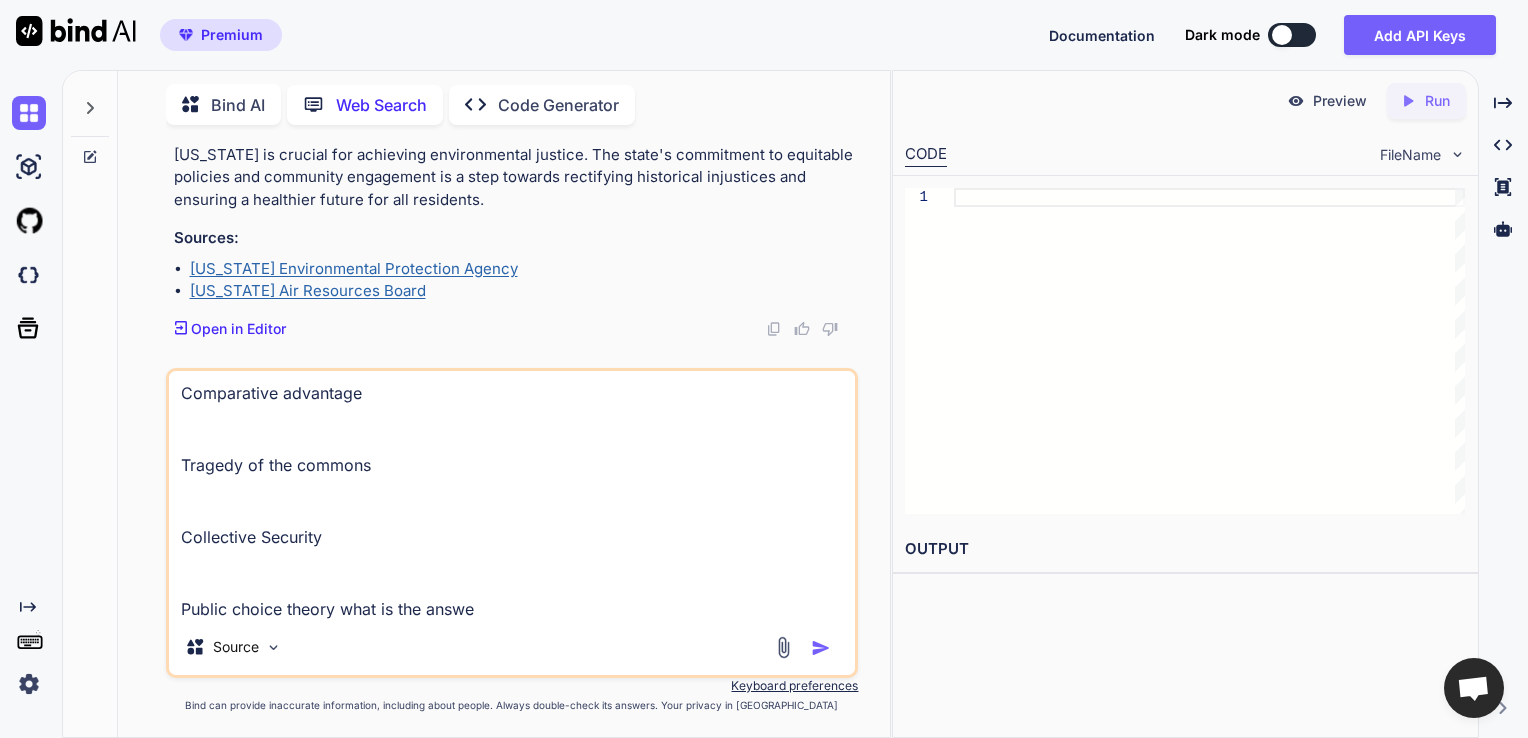 type on "x" 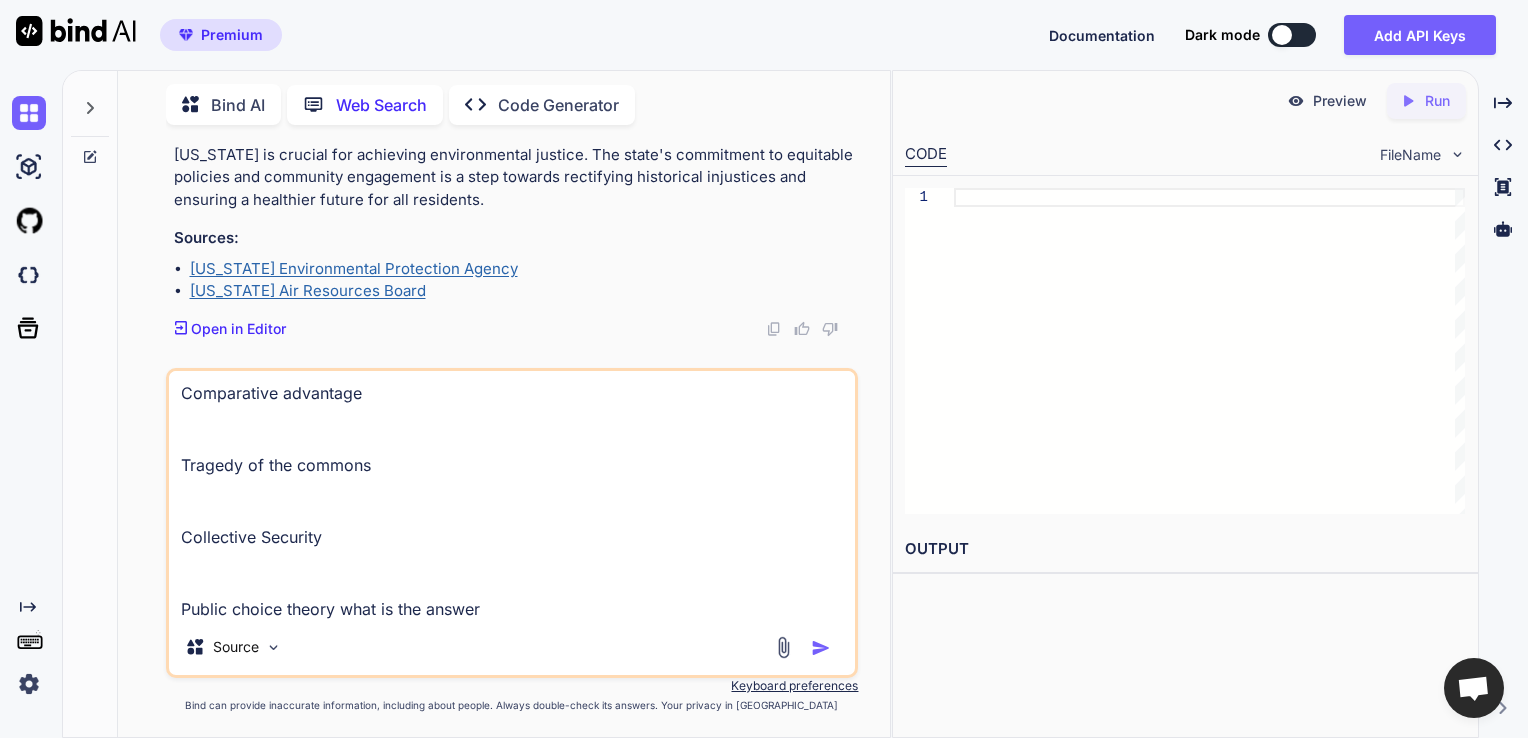 type on "x" 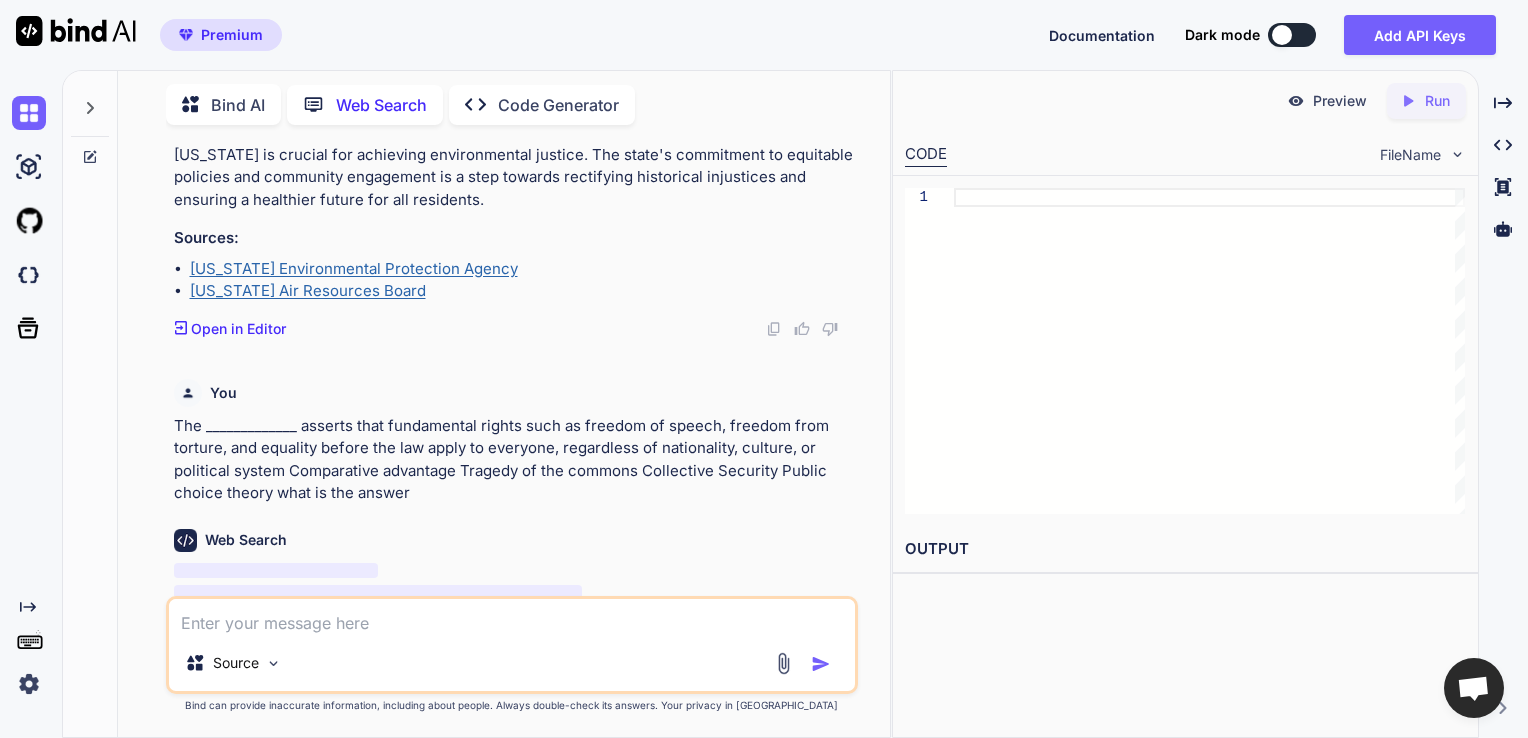 scroll, scrollTop: 0, scrollLeft: 0, axis: both 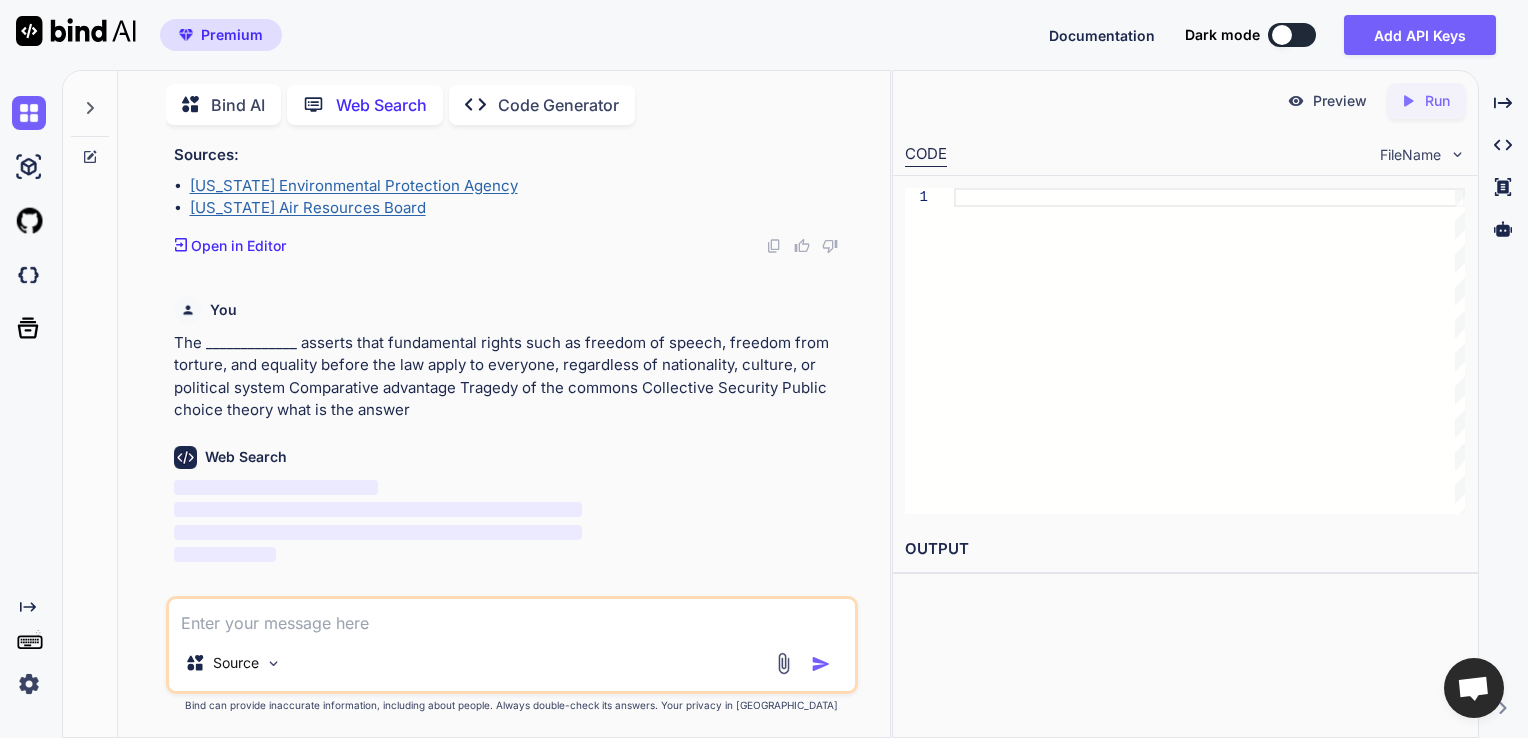 type on "x" 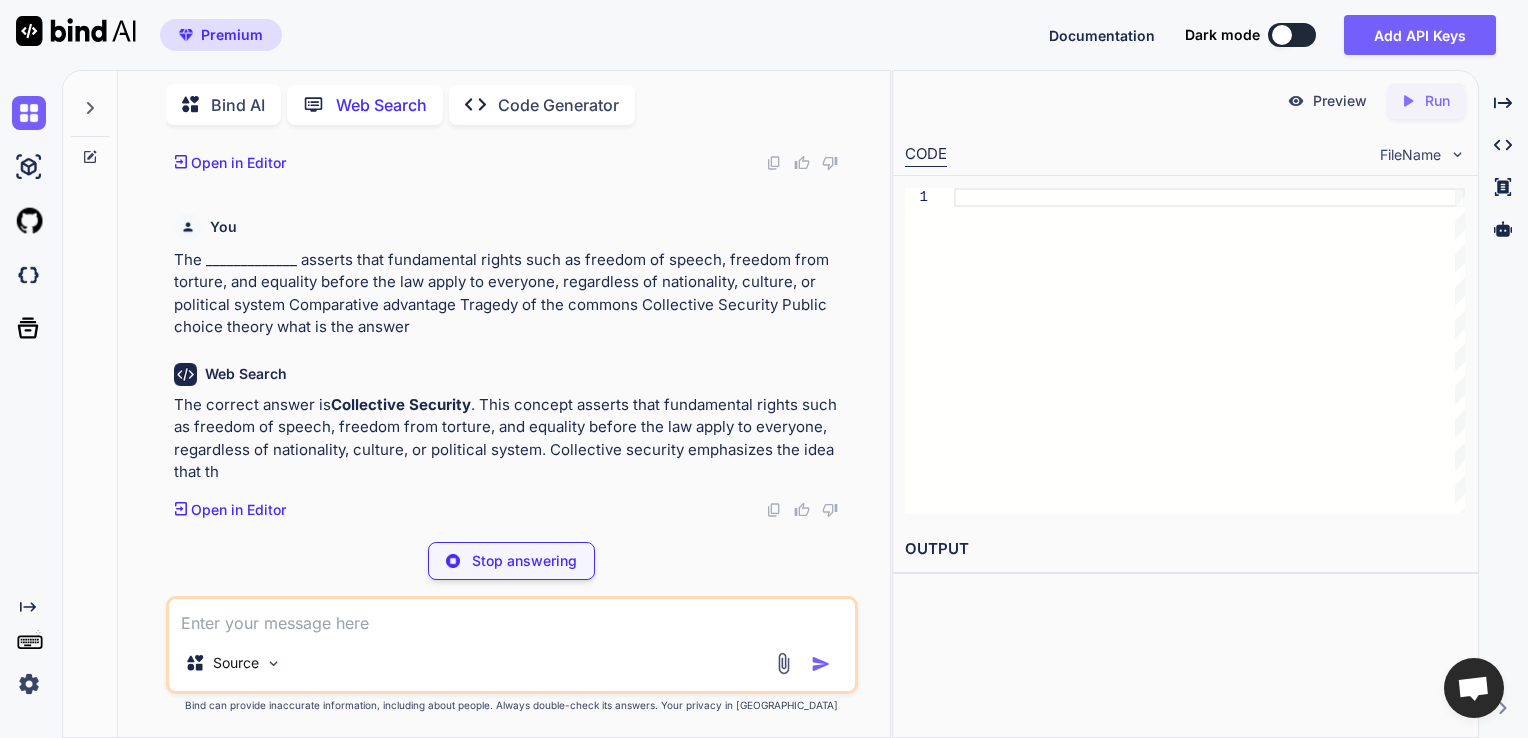 scroll, scrollTop: 1059, scrollLeft: 0, axis: vertical 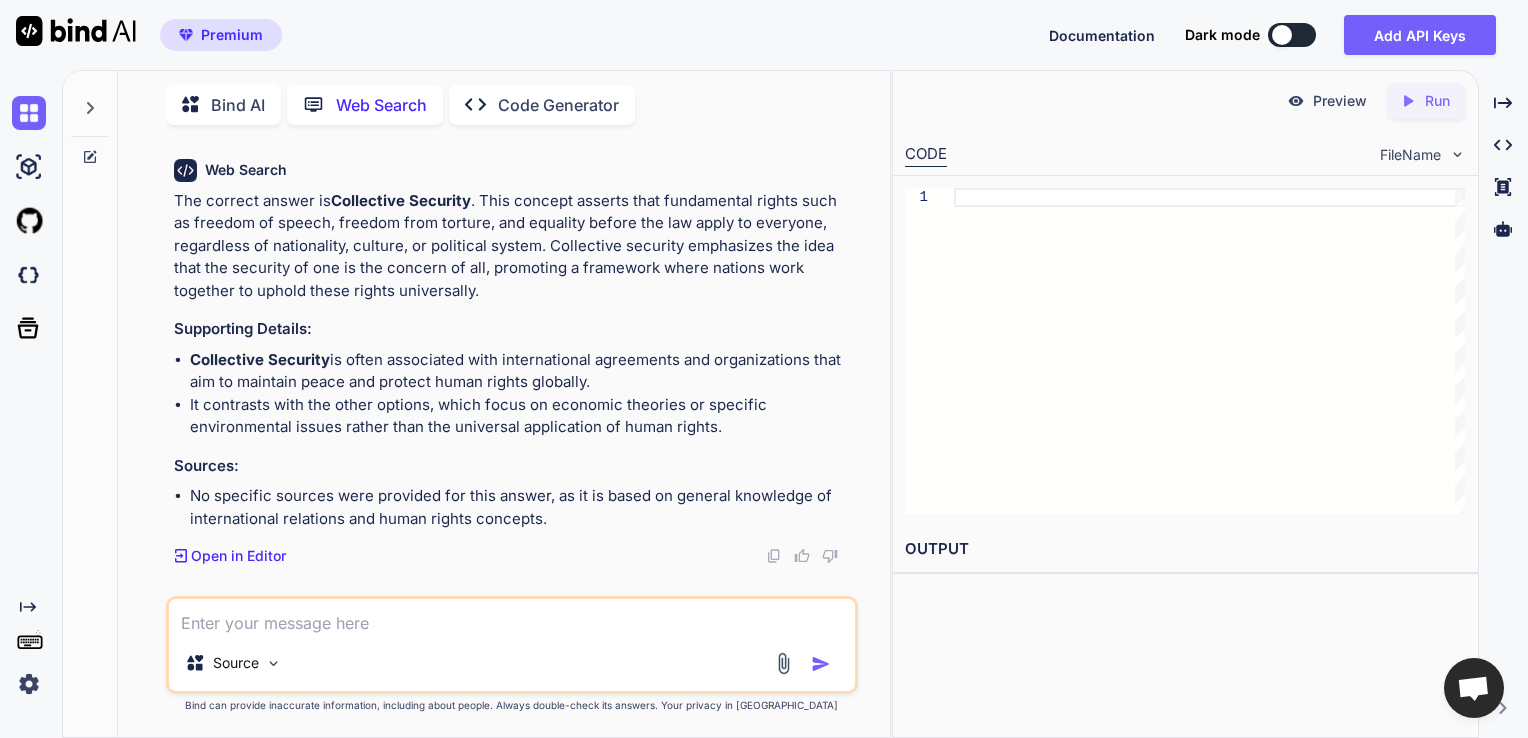 click at bounding box center [512, 617] 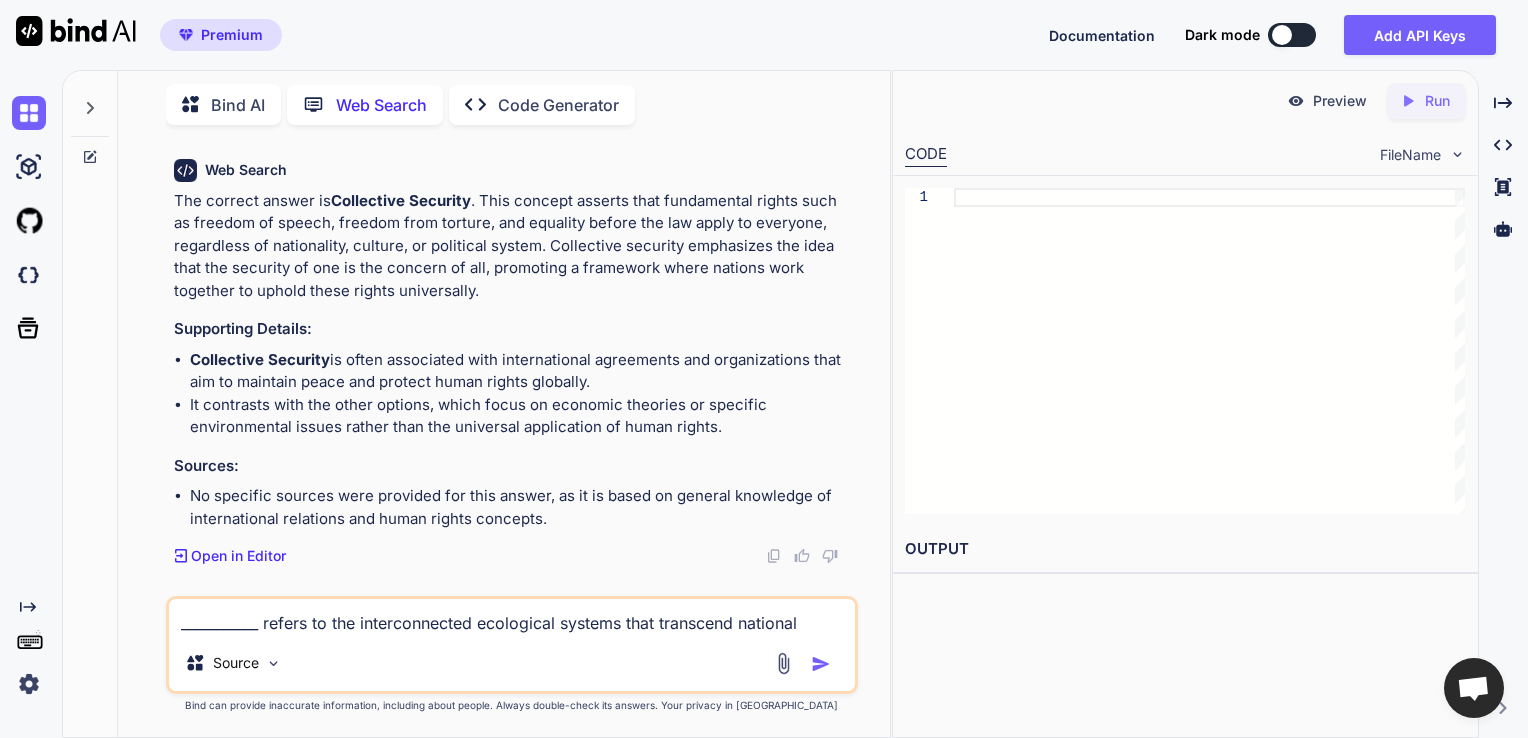 scroll, scrollTop: 26, scrollLeft: 0, axis: vertical 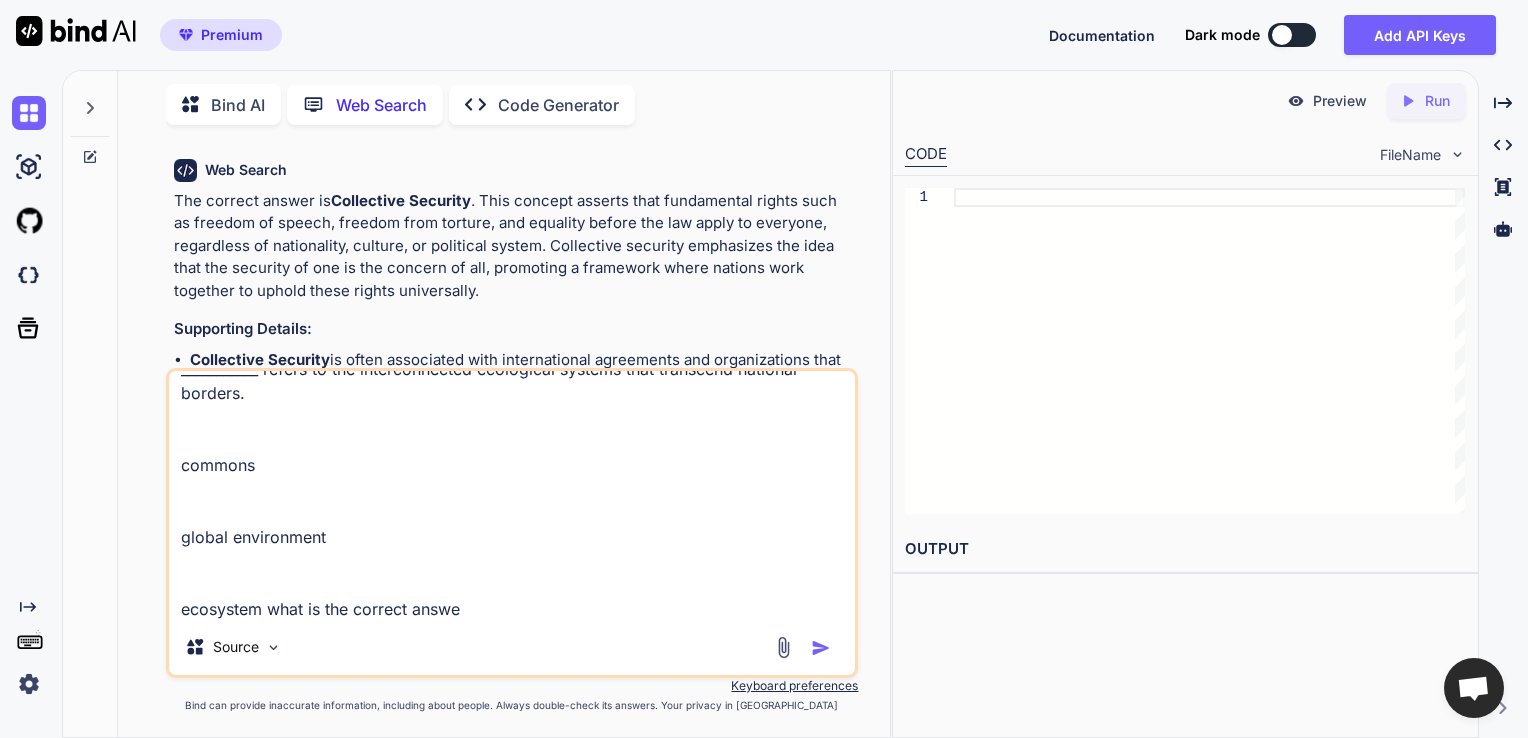 type on "___________ refers to the interconnected ecological systems that transcend national borders.
commons
global environment
ecosystem what is the correct answer" 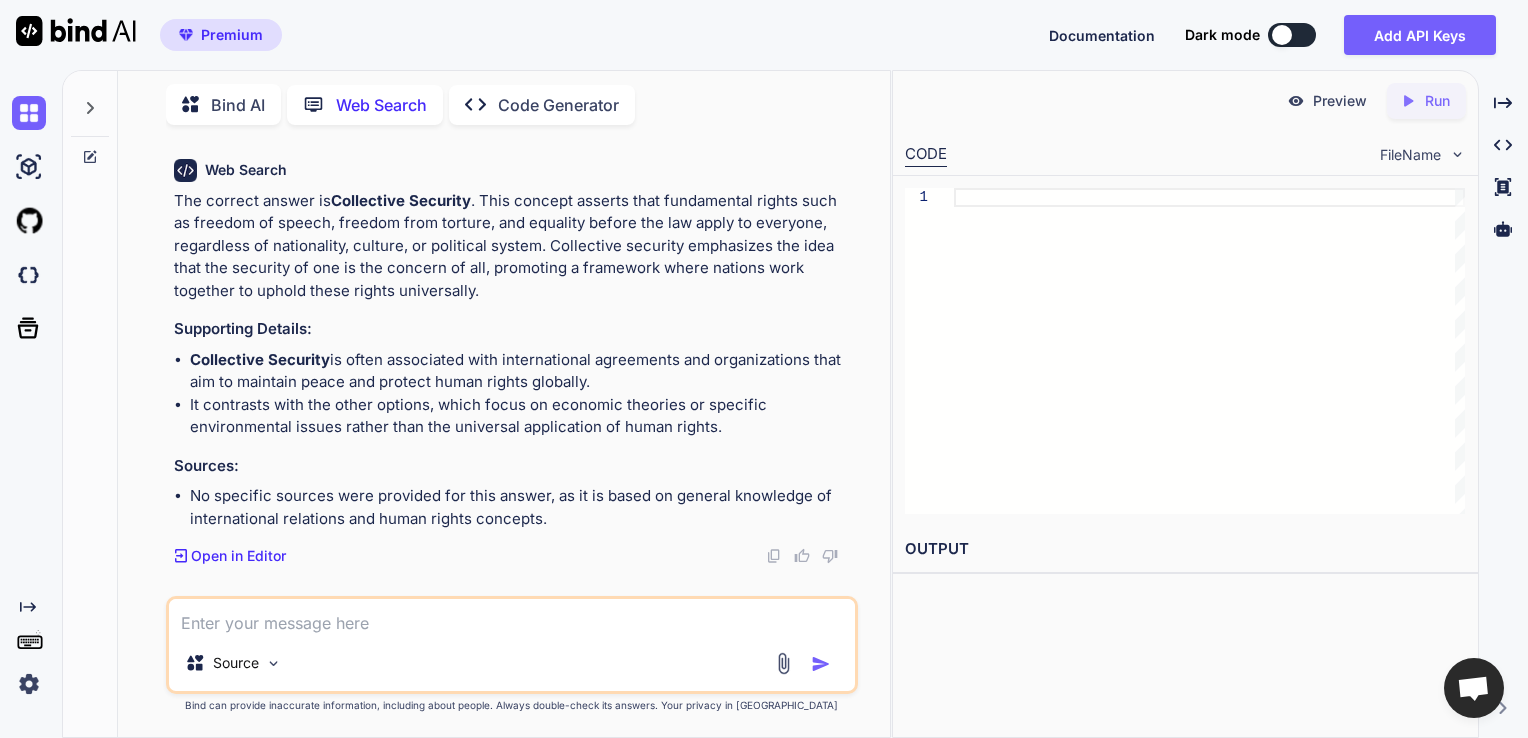 scroll, scrollTop: 0, scrollLeft: 0, axis: both 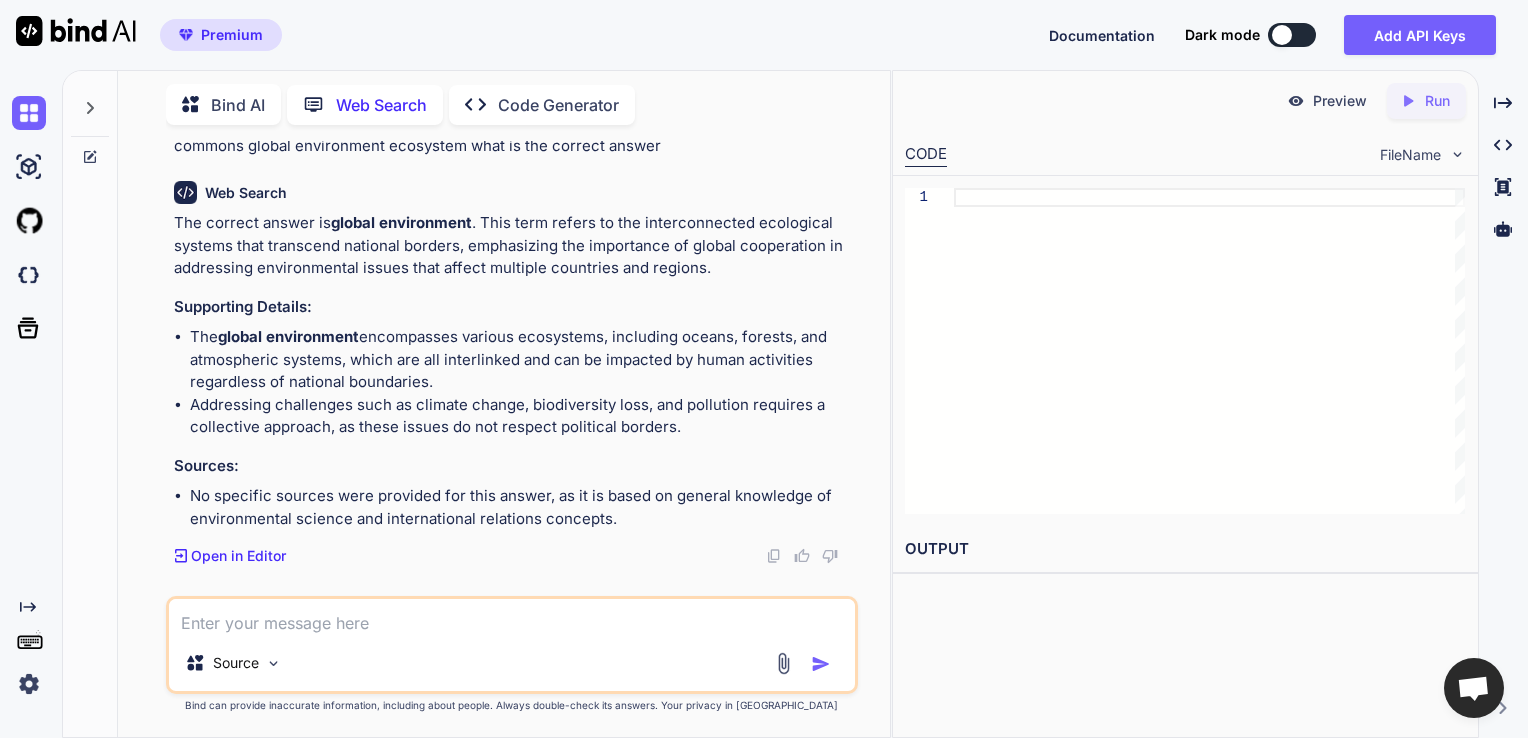 paste on "The ___________________ measures gender-based disparities across four key dimensions including economic participation and opportunity, educational attainment, health and survival, and political empowerment.
Global Gender Gap Index
HRC-Gender Index
CEDAW Index" 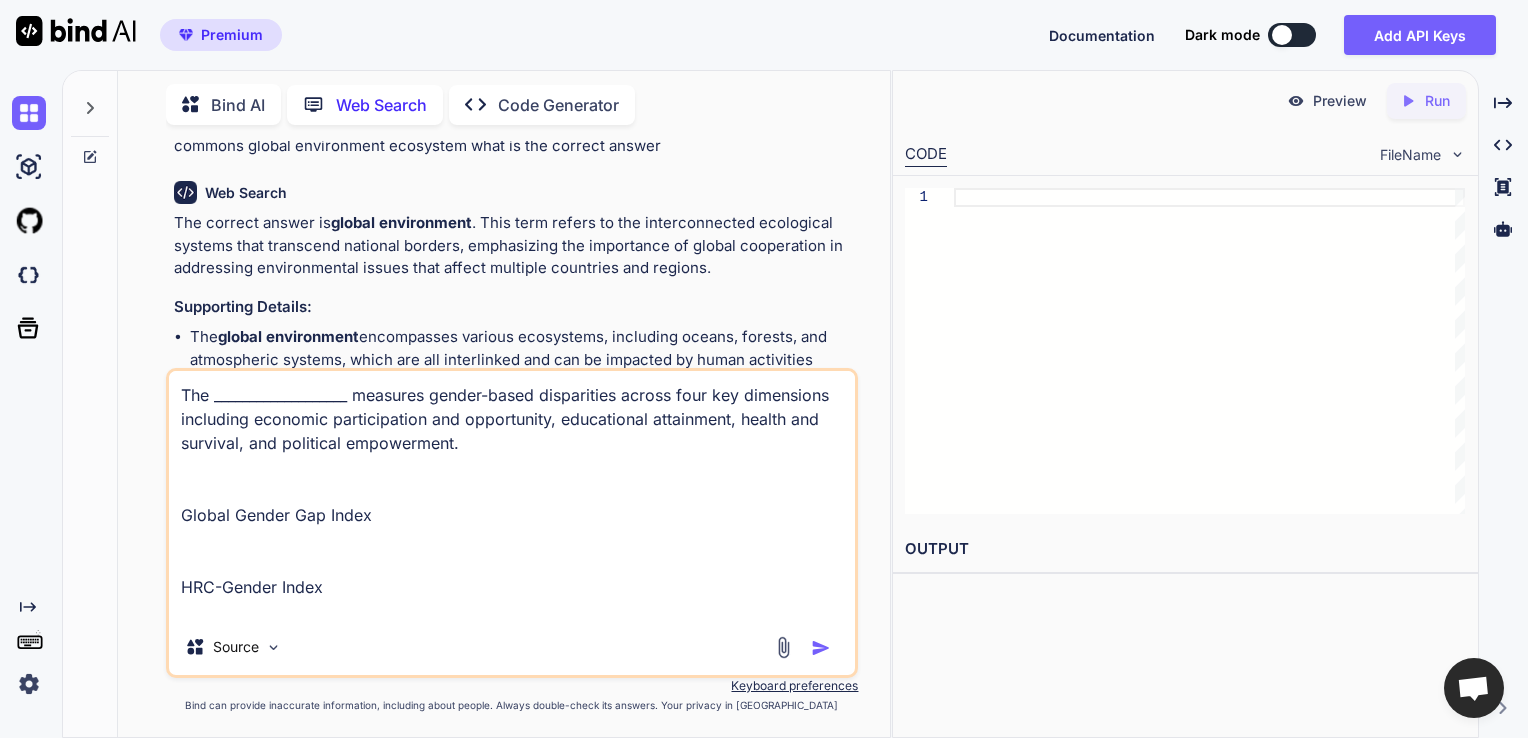 scroll, scrollTop: 50, scrollLeft: 0, axis: vertical 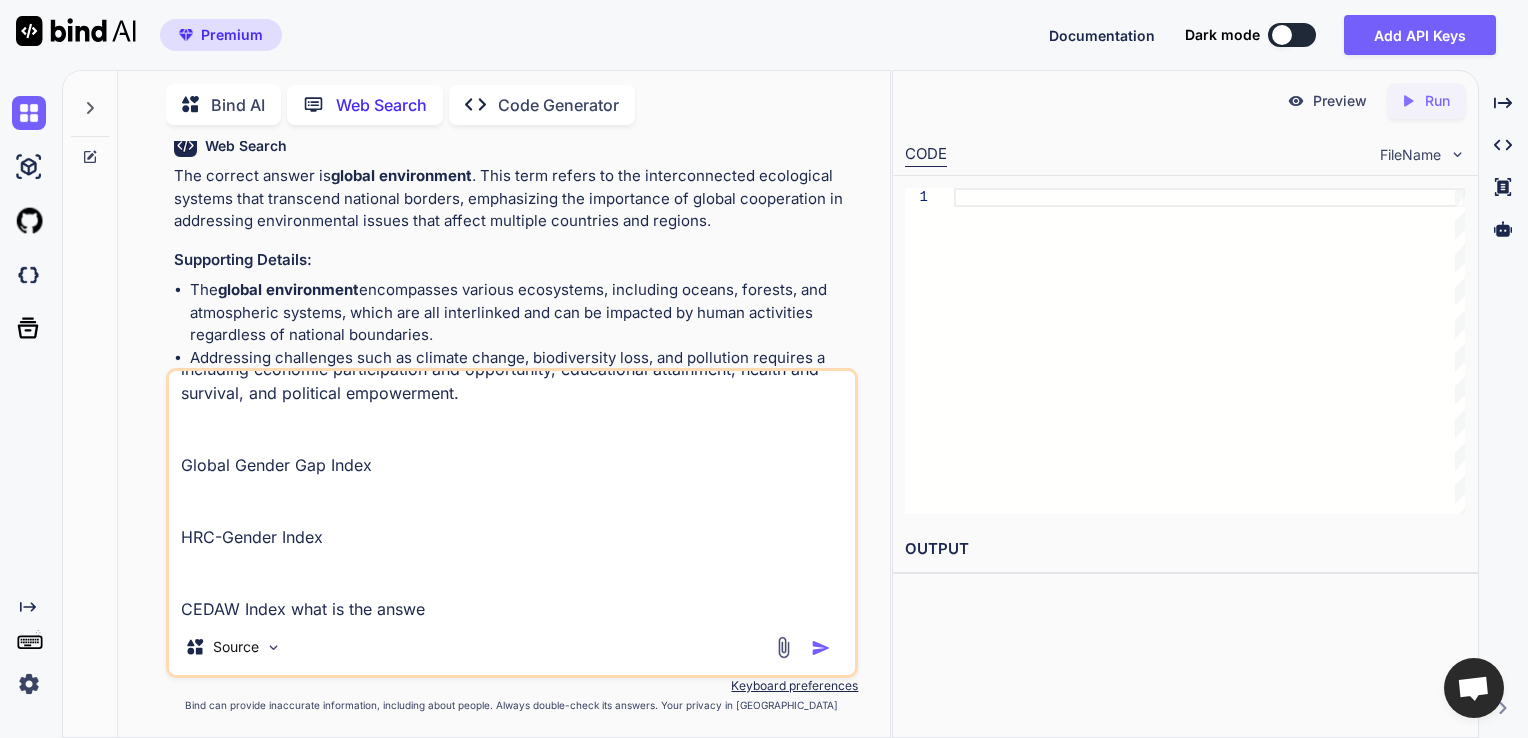 type on "The ___________________ measures gender-based disparities across four key dimensions including economic participation and opportunity, educational attainment, health and survival, and political empowerment.
Global Gender Gap Index
HRC-Gender Index
CEDAW Index what is the answer" 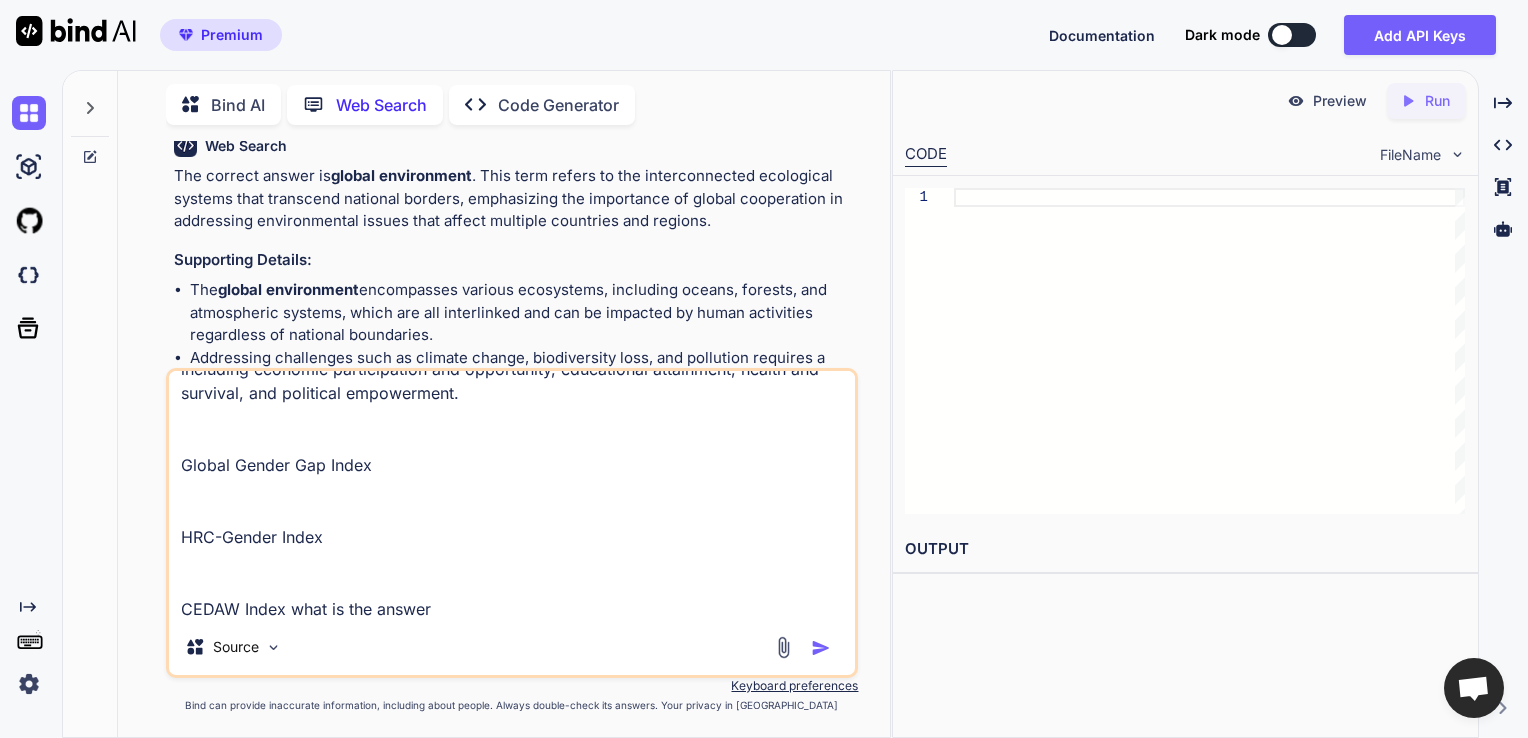 type 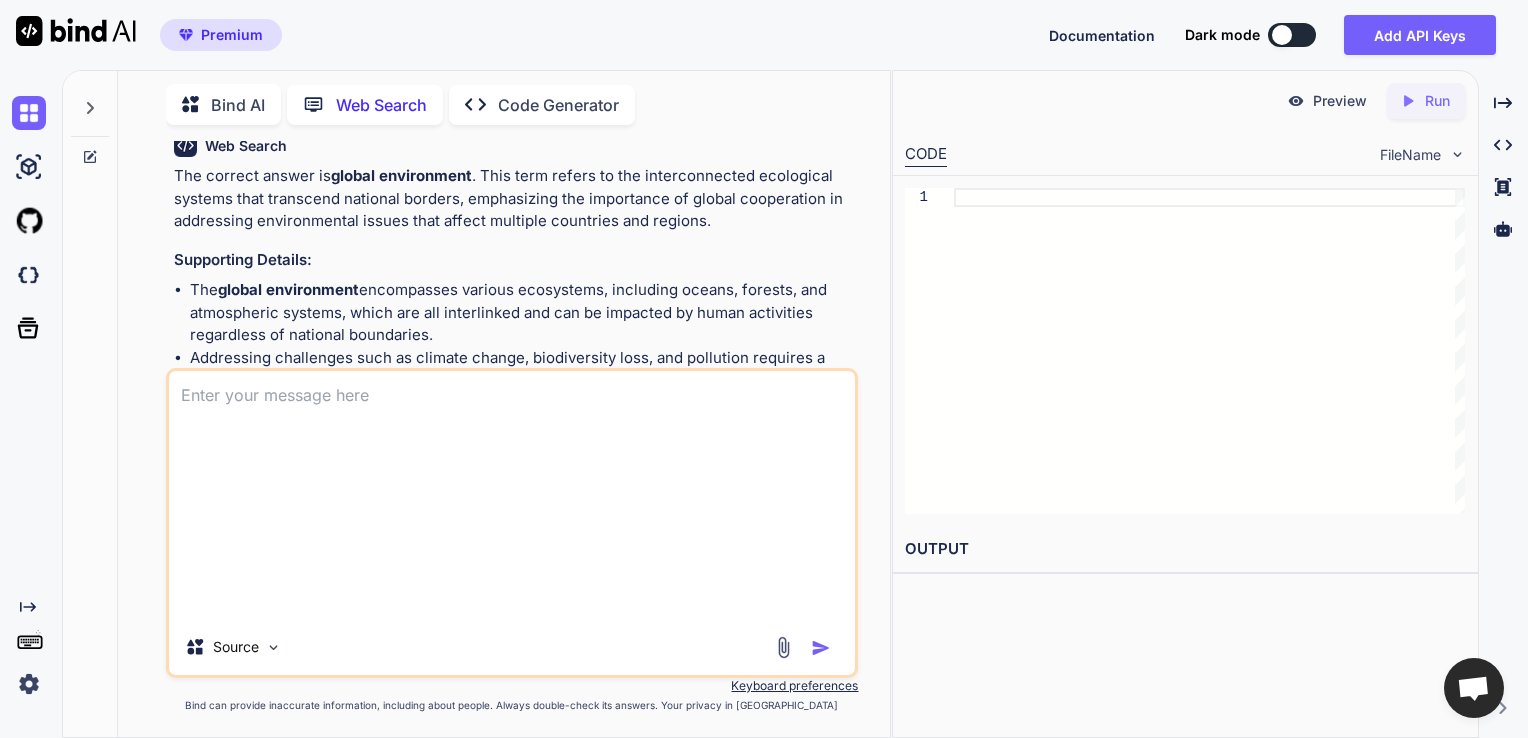 scroll, scrollTop: 0, scrollLeft: 0, axis: both 